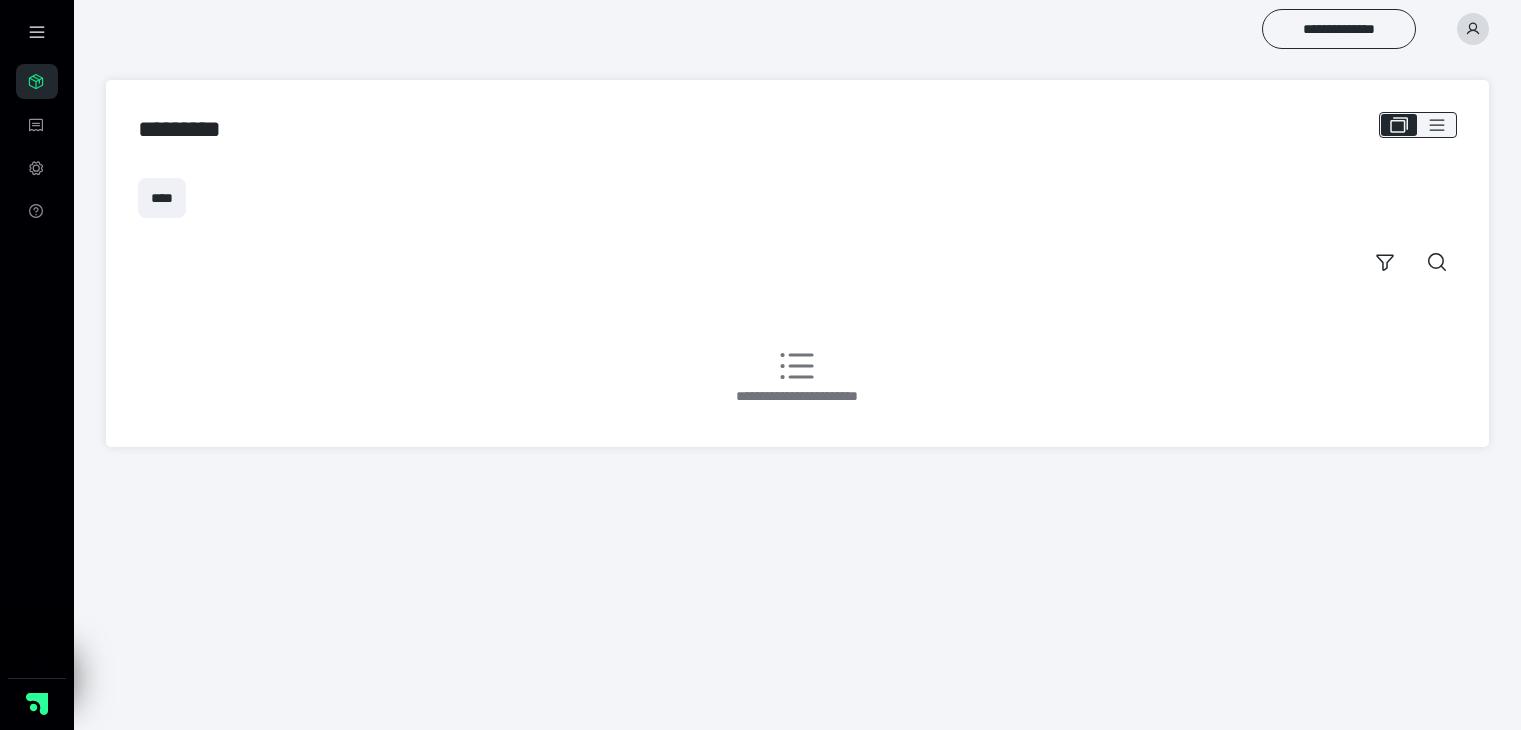 scroll, scrollTop: 0, scrollLeft: 0, axis: both 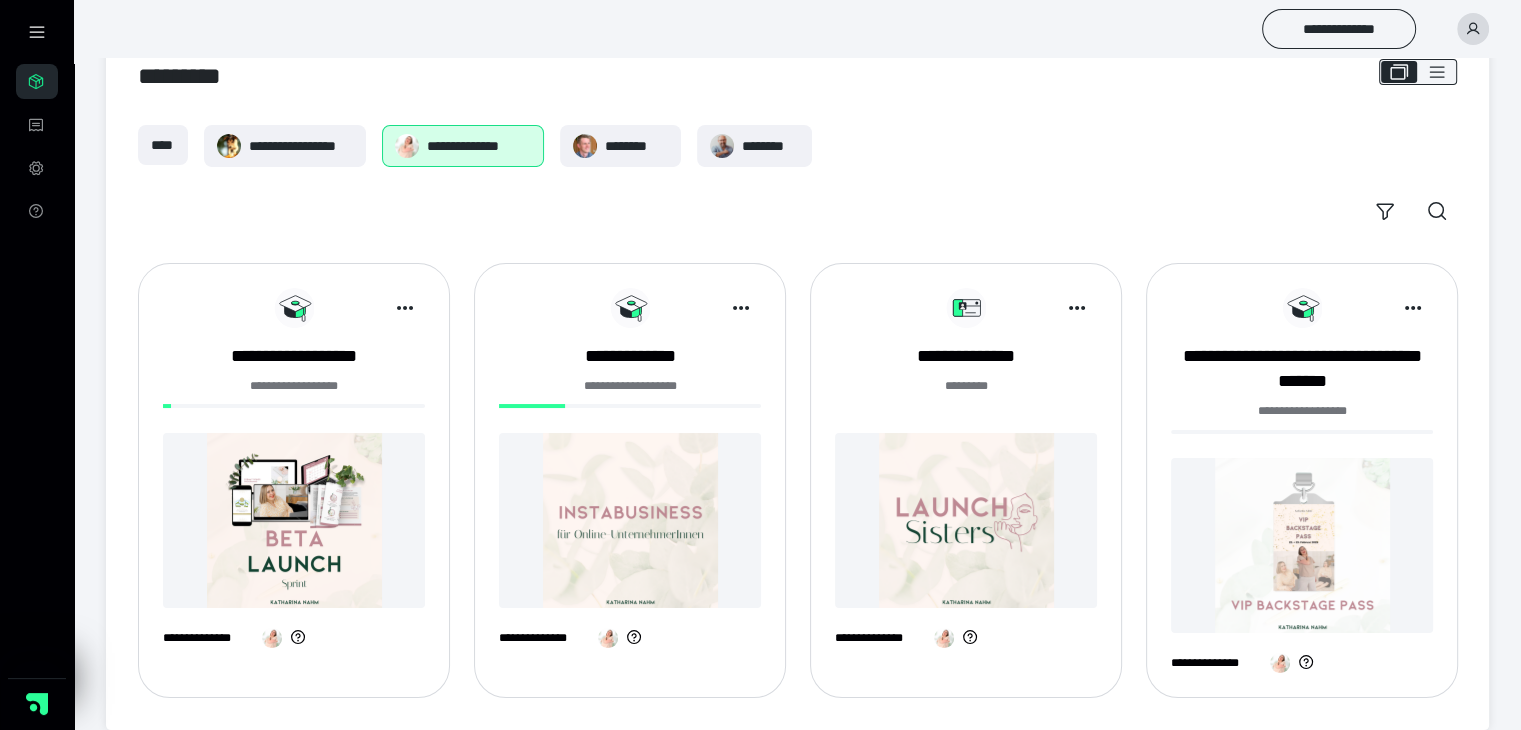 click at bounding box center (966, 520) 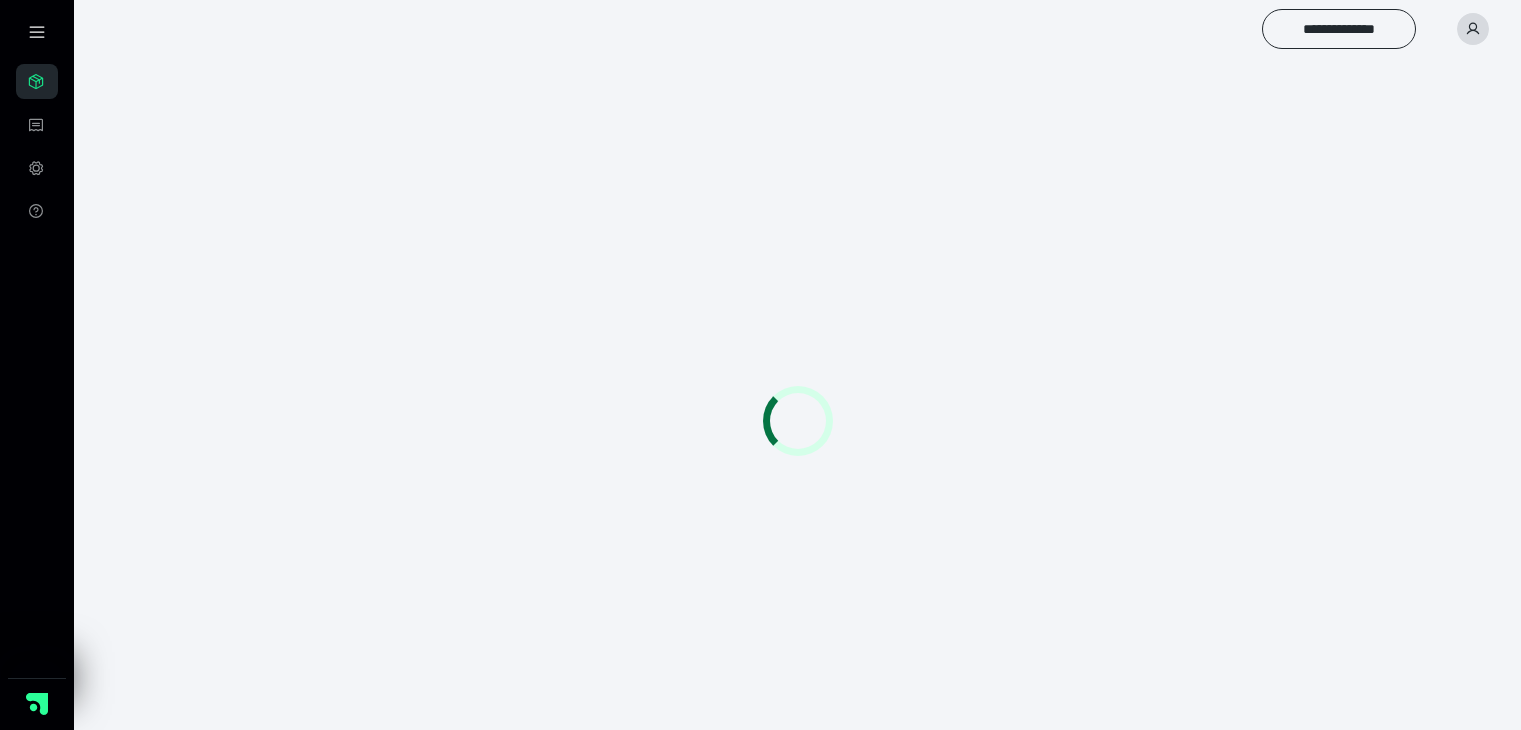 scroll, scrollTop: 0, scrollLeft: 0, axis: both 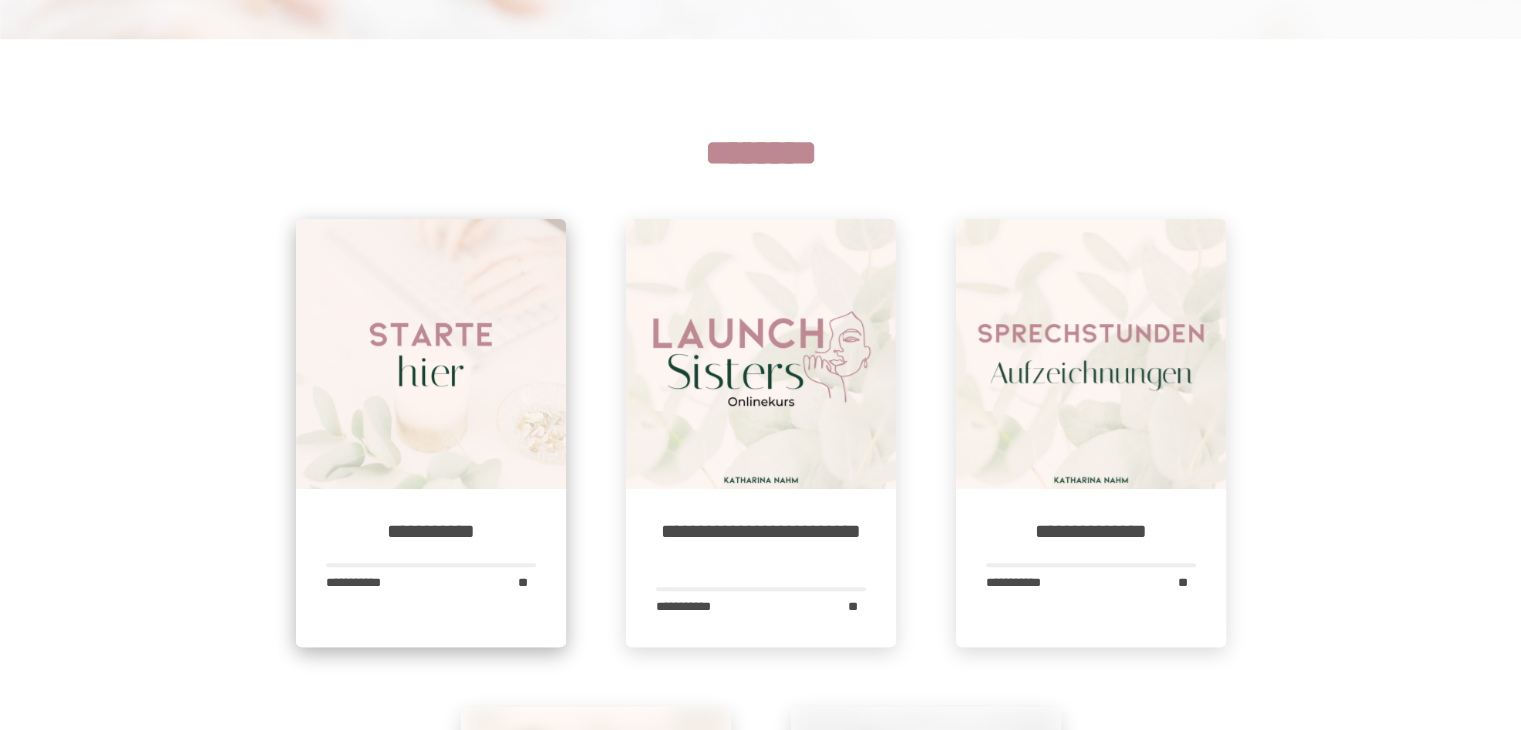 click at bounding box center (431, 354) 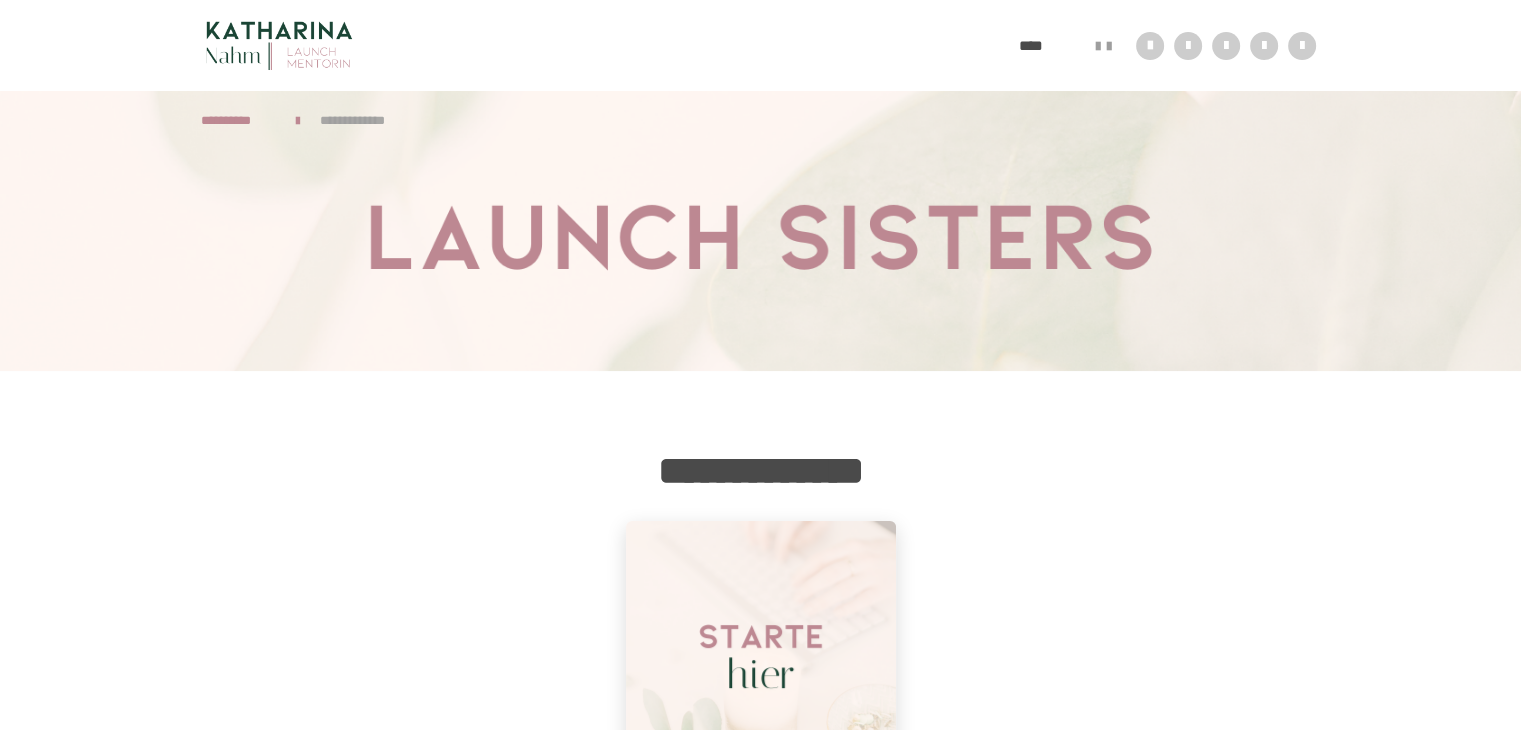 scroll, scrollTop: 274, scrollLeft: 0, axis: vertical 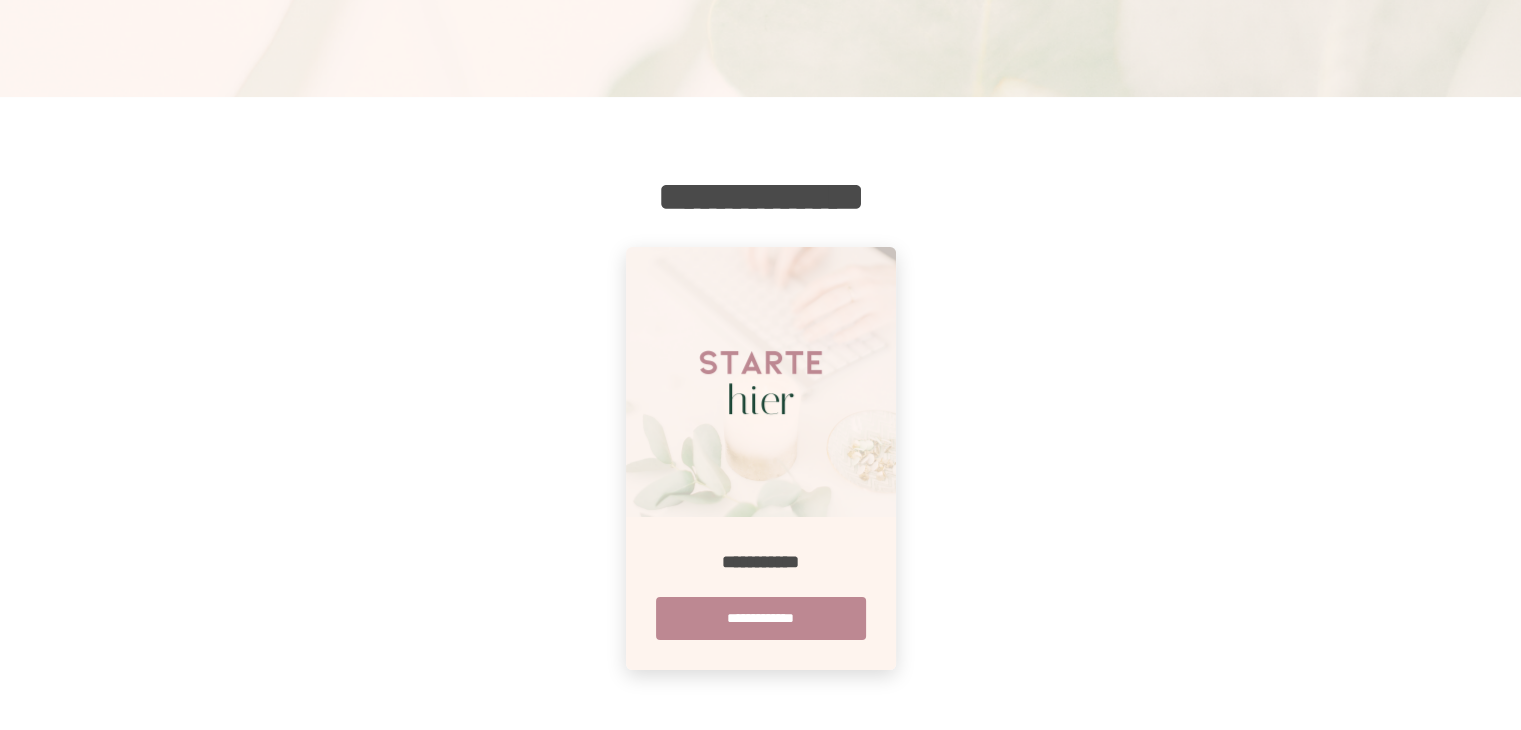 click on "**********" at bounding box center (761, 562) 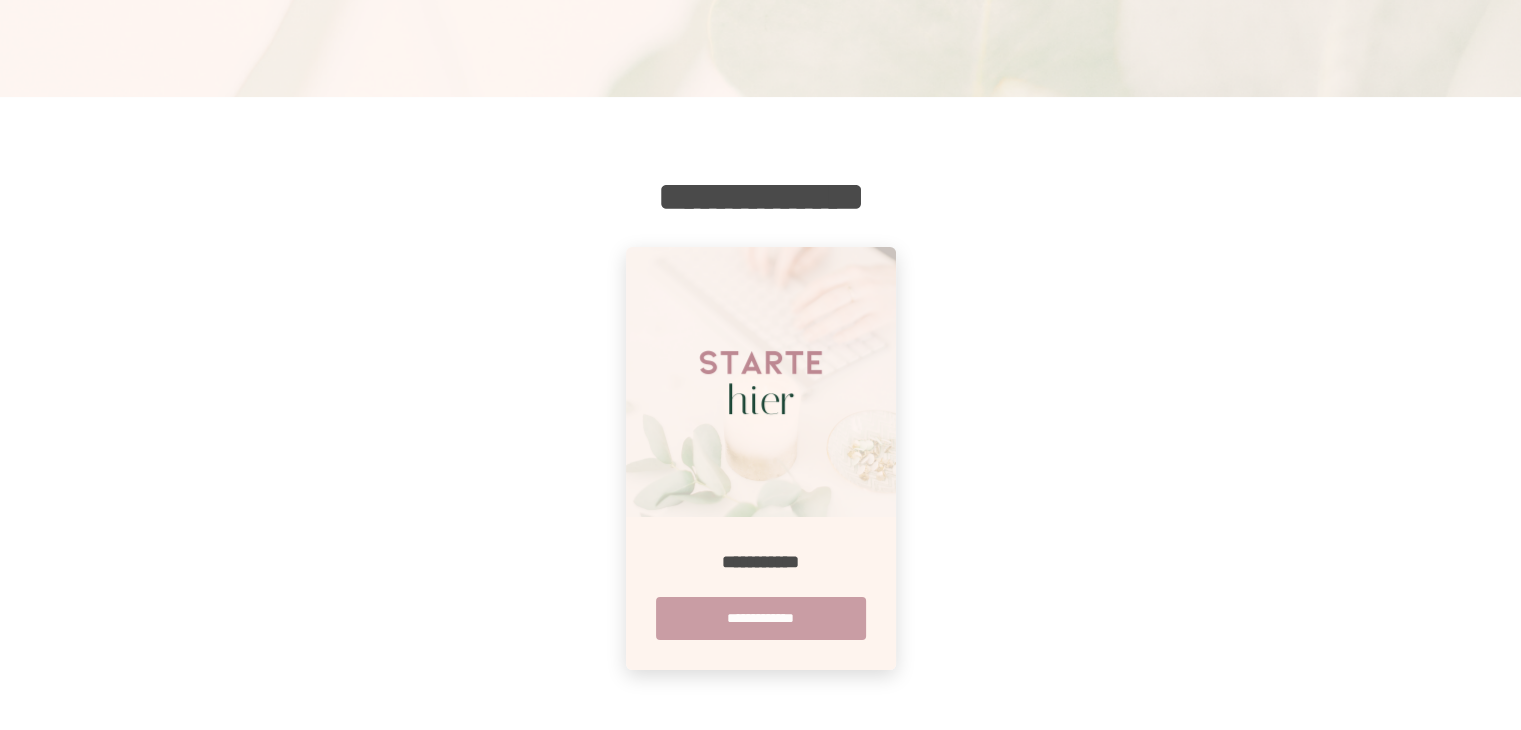 click on "**********" at bounding box center (761, 618) 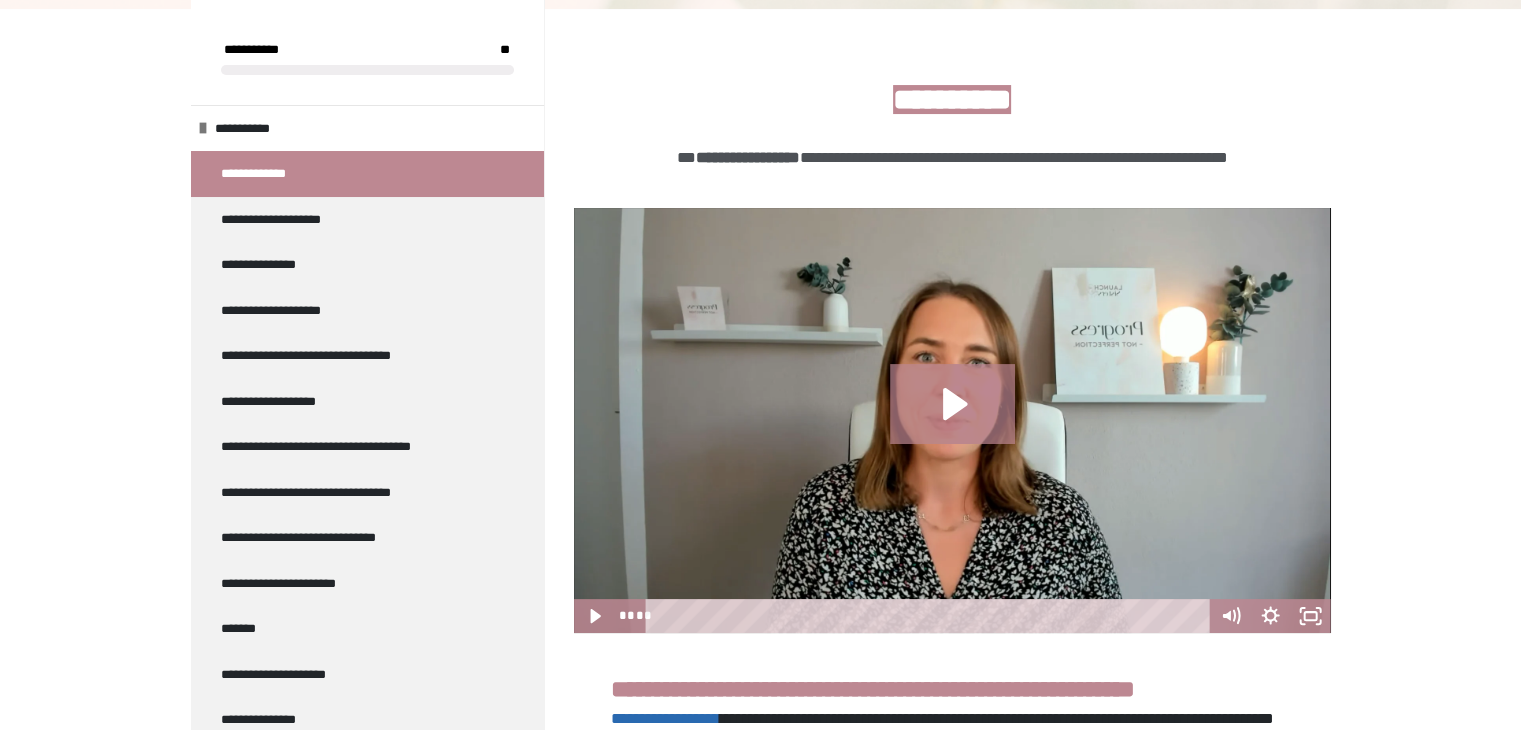 scroll, scrollTop: 362, scrollLeft: 0, axis: vertical 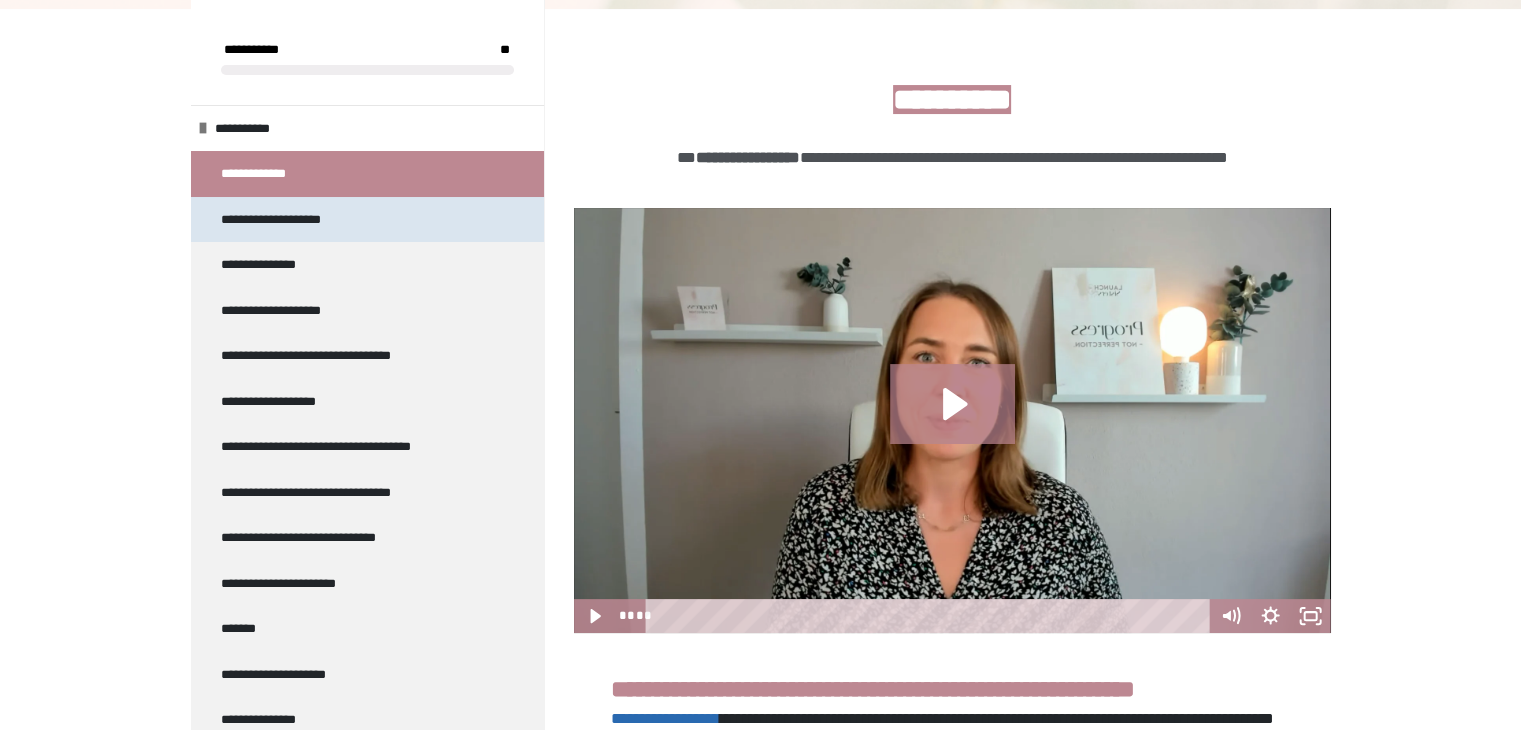 click on "**********" at bounding box center (367, 220) 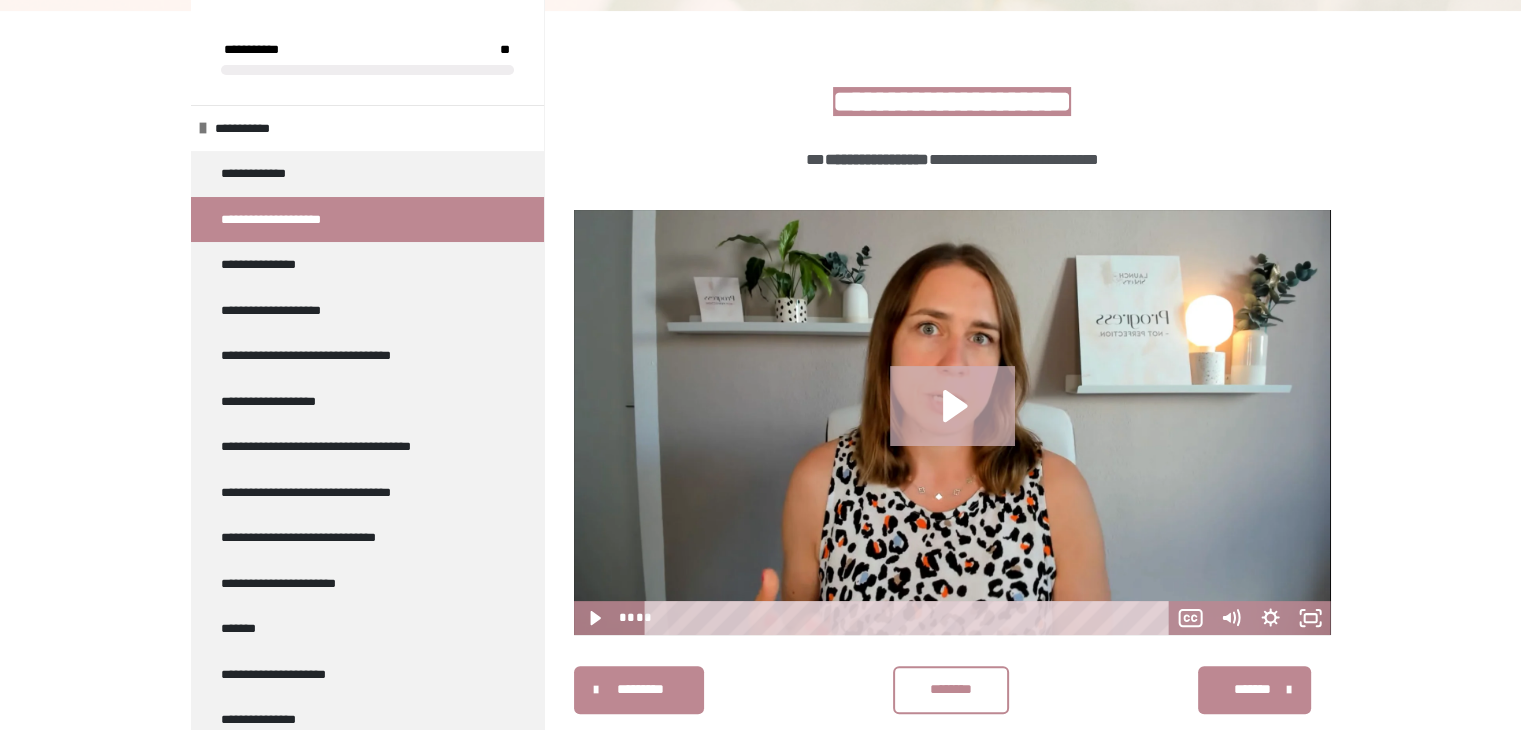 click 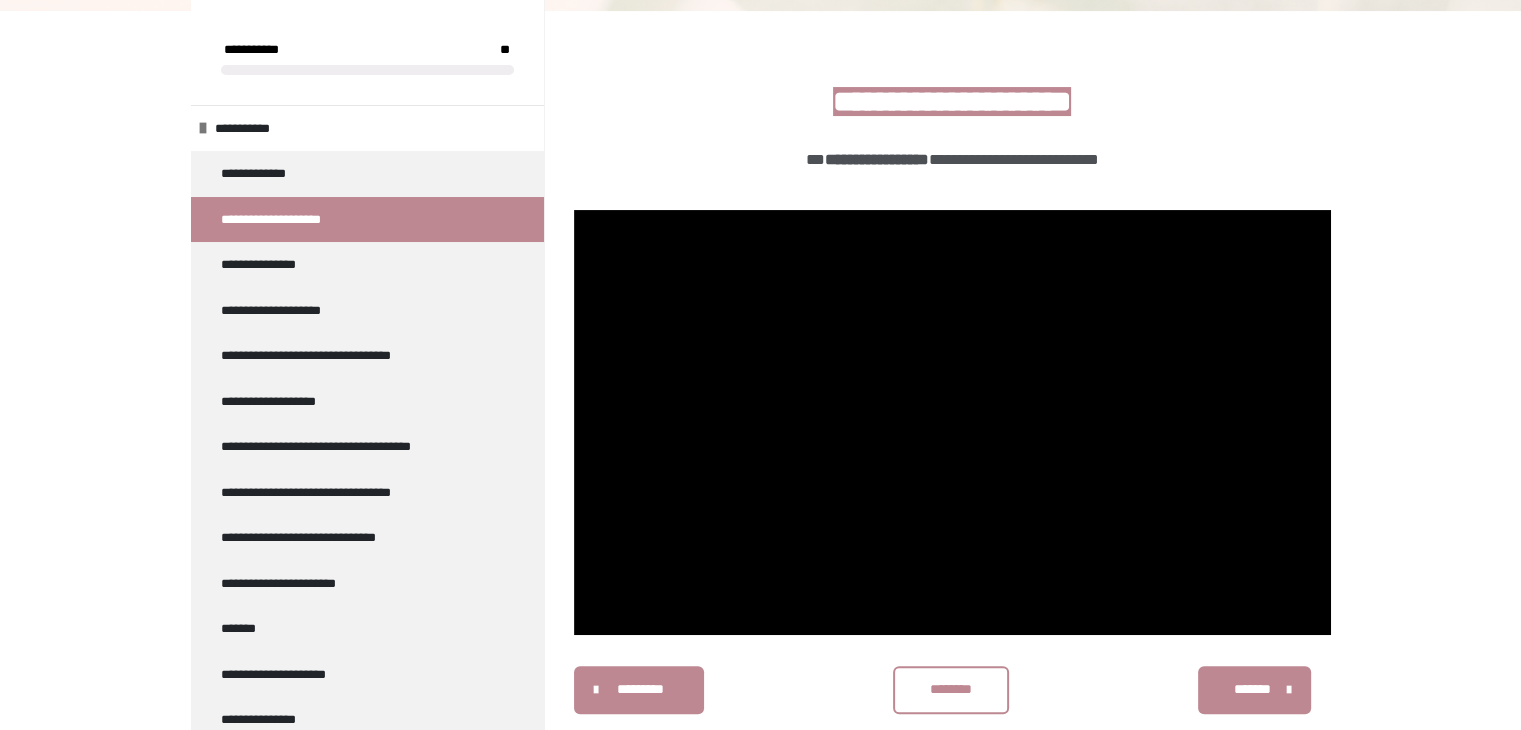click on "********" at bounding box center (951, 689) 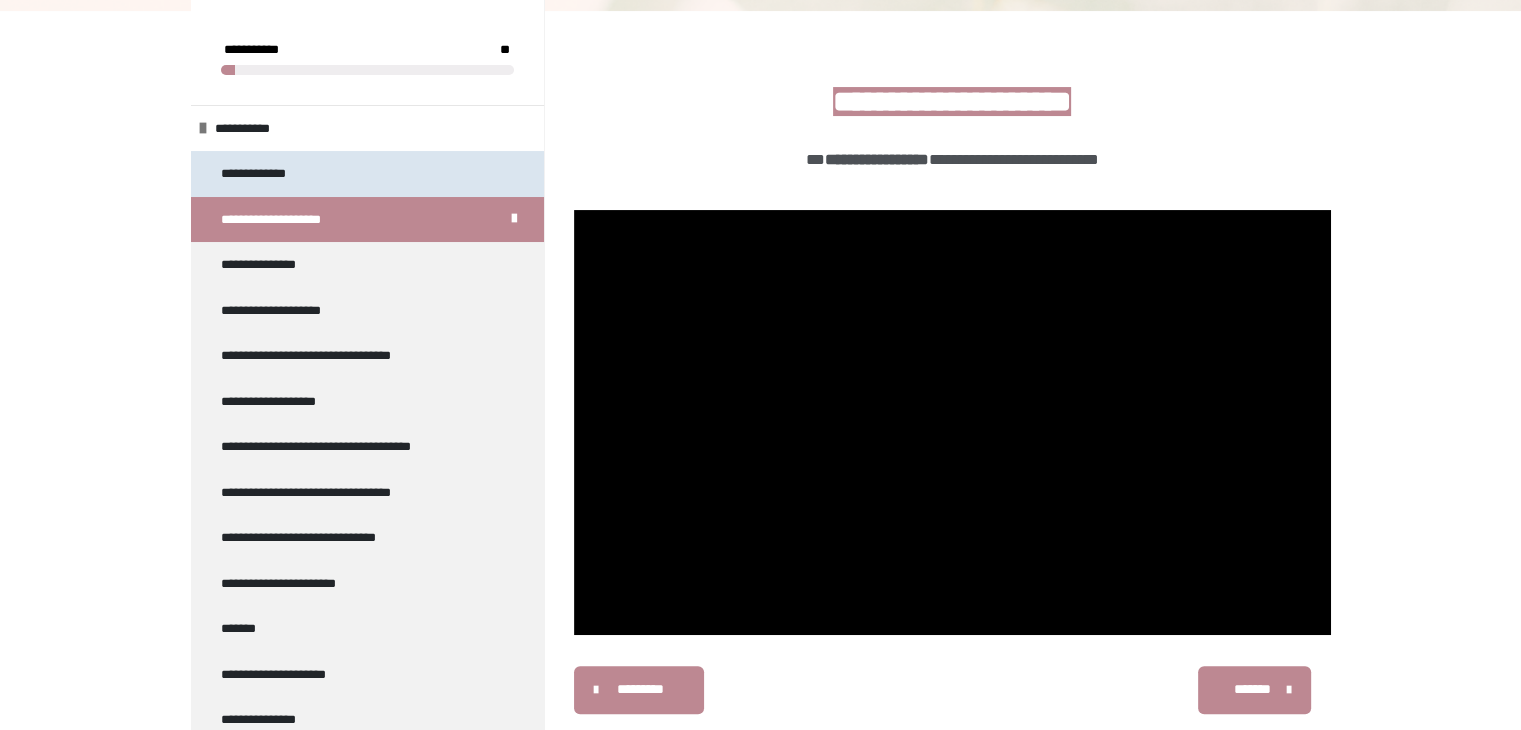 click on "**********" at bounding box center (367, 174) 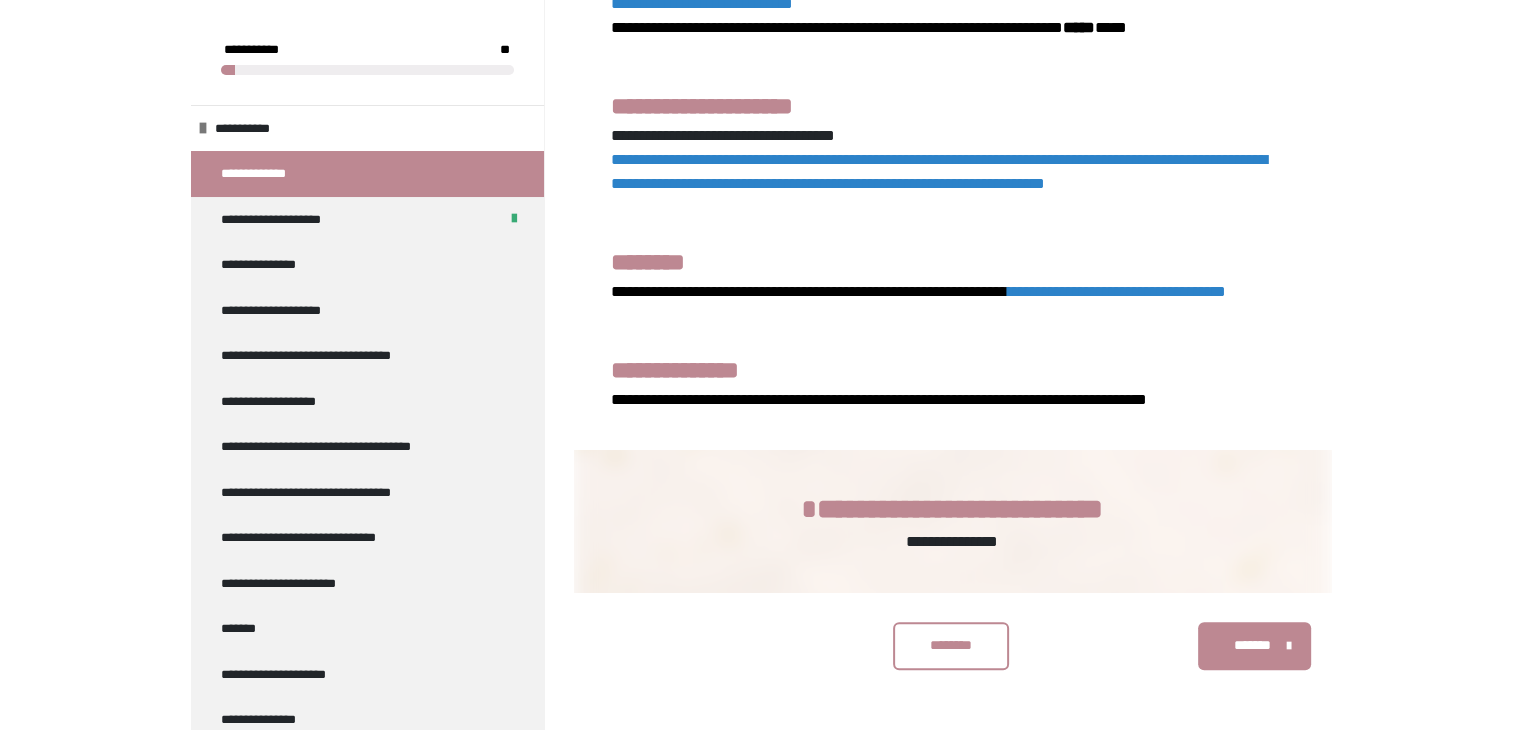 scroll, scrollTop: 1771, scrollLeft: 0, axis: vertical 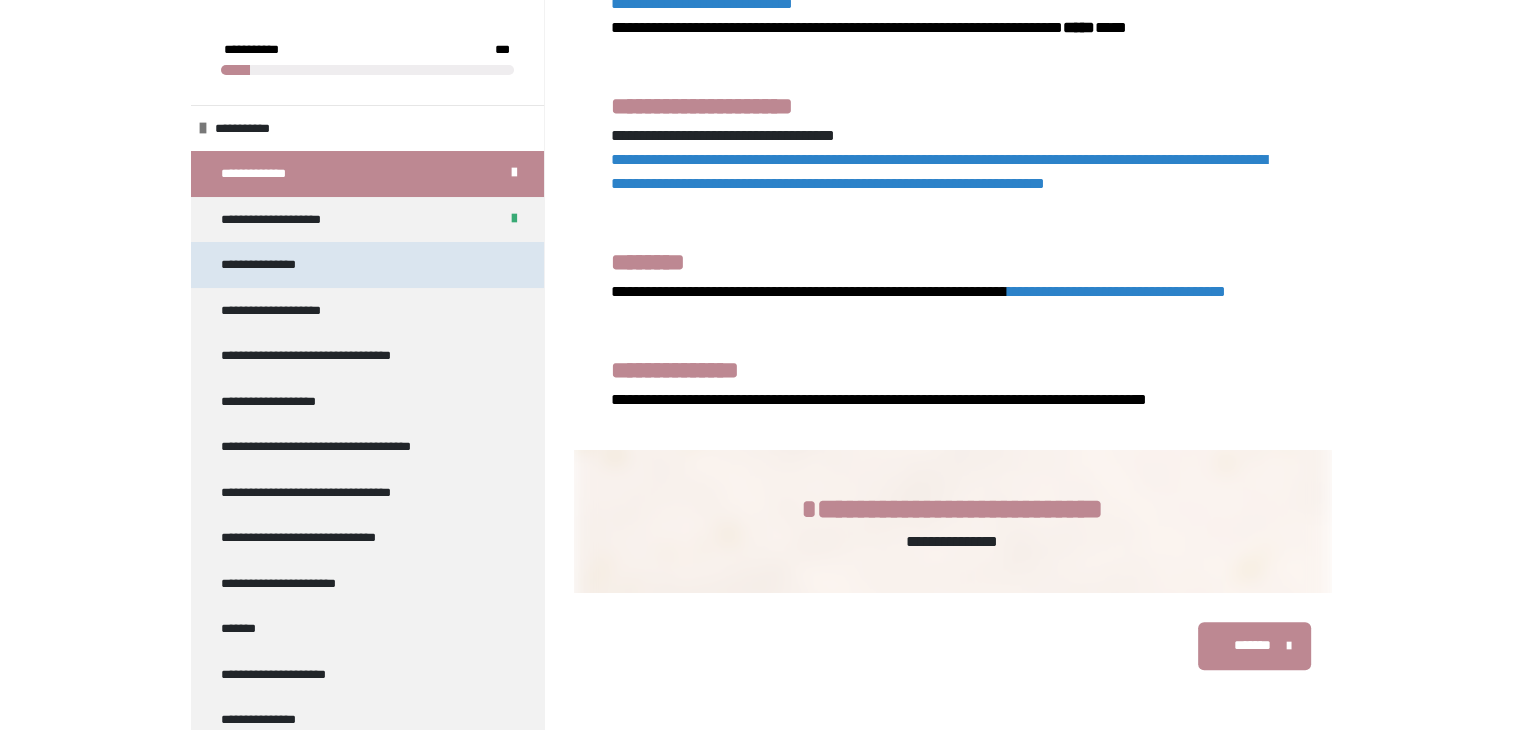 click on "**********" at bounding box center [367, 265] 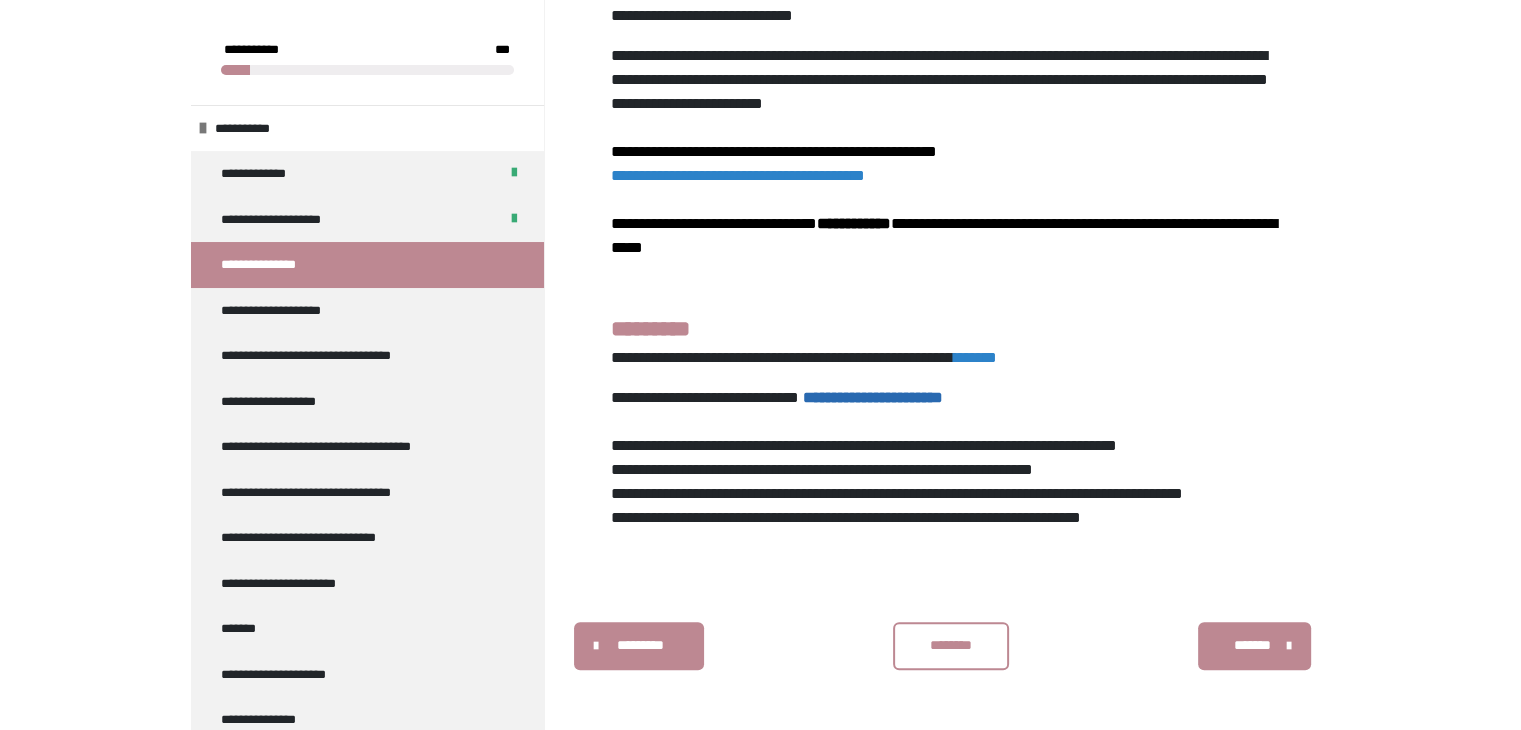 scroll, scrollTop: 899, scrollLeft: 0, axis: vertical 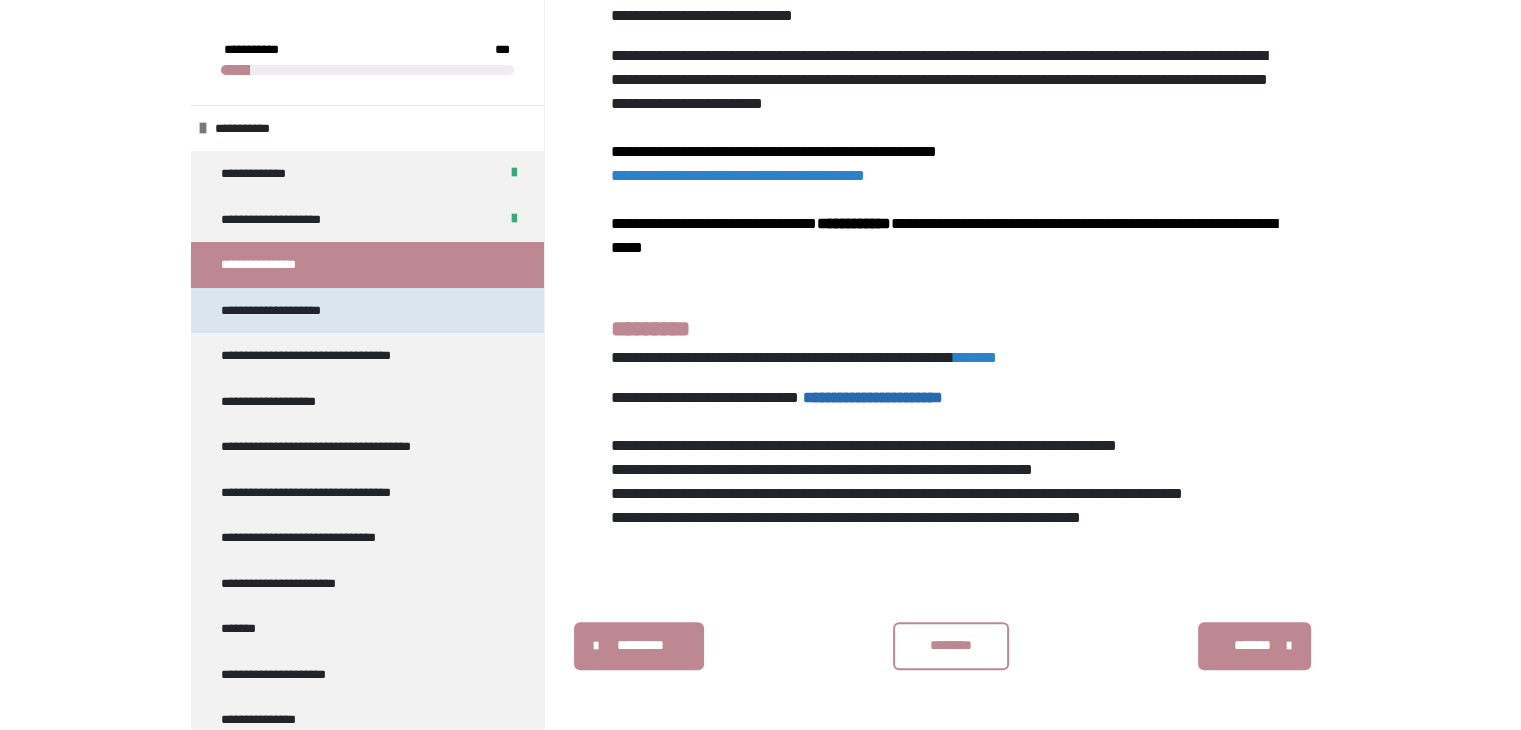 click on "**********" at bounding box center [367, 311] 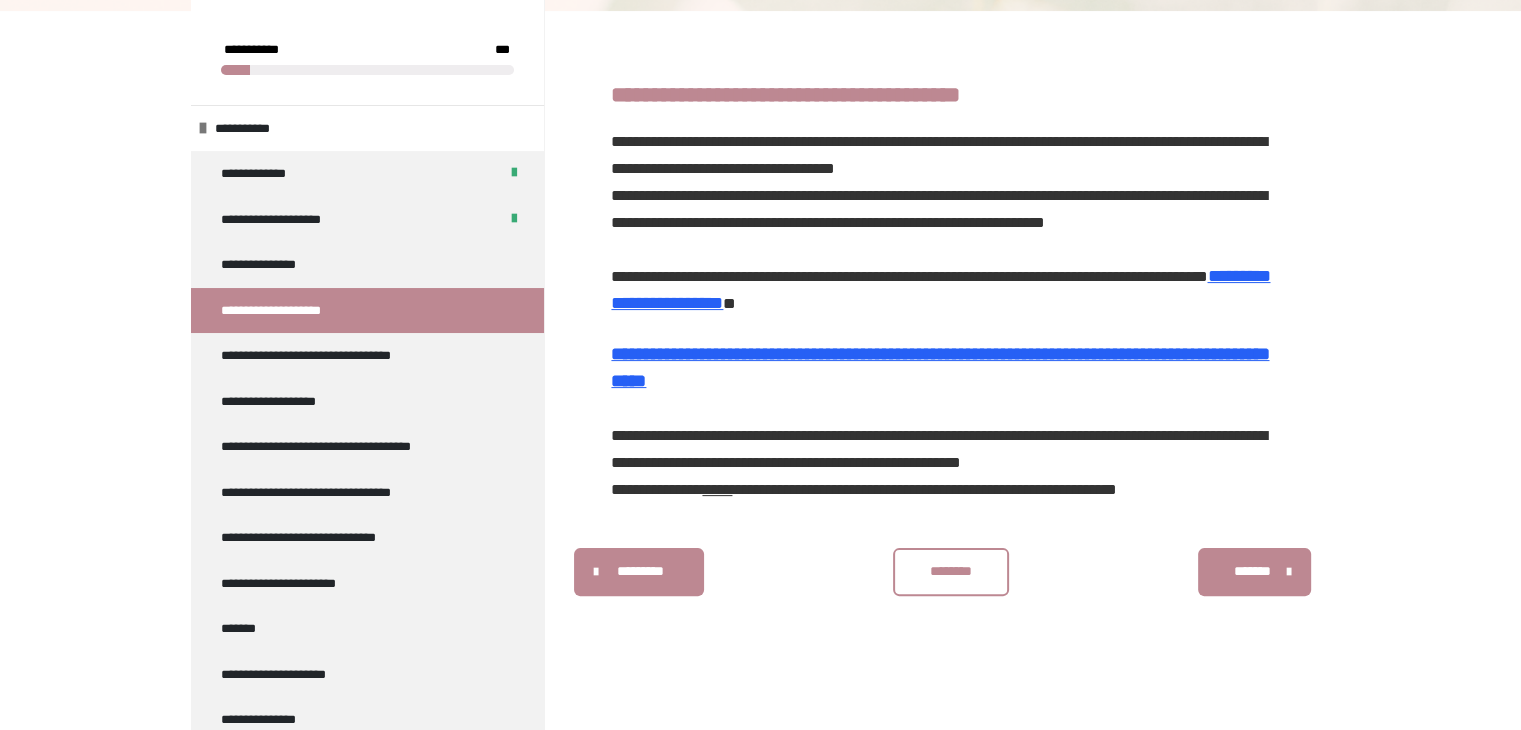 click on "**********" at bounding box center [940, 289] 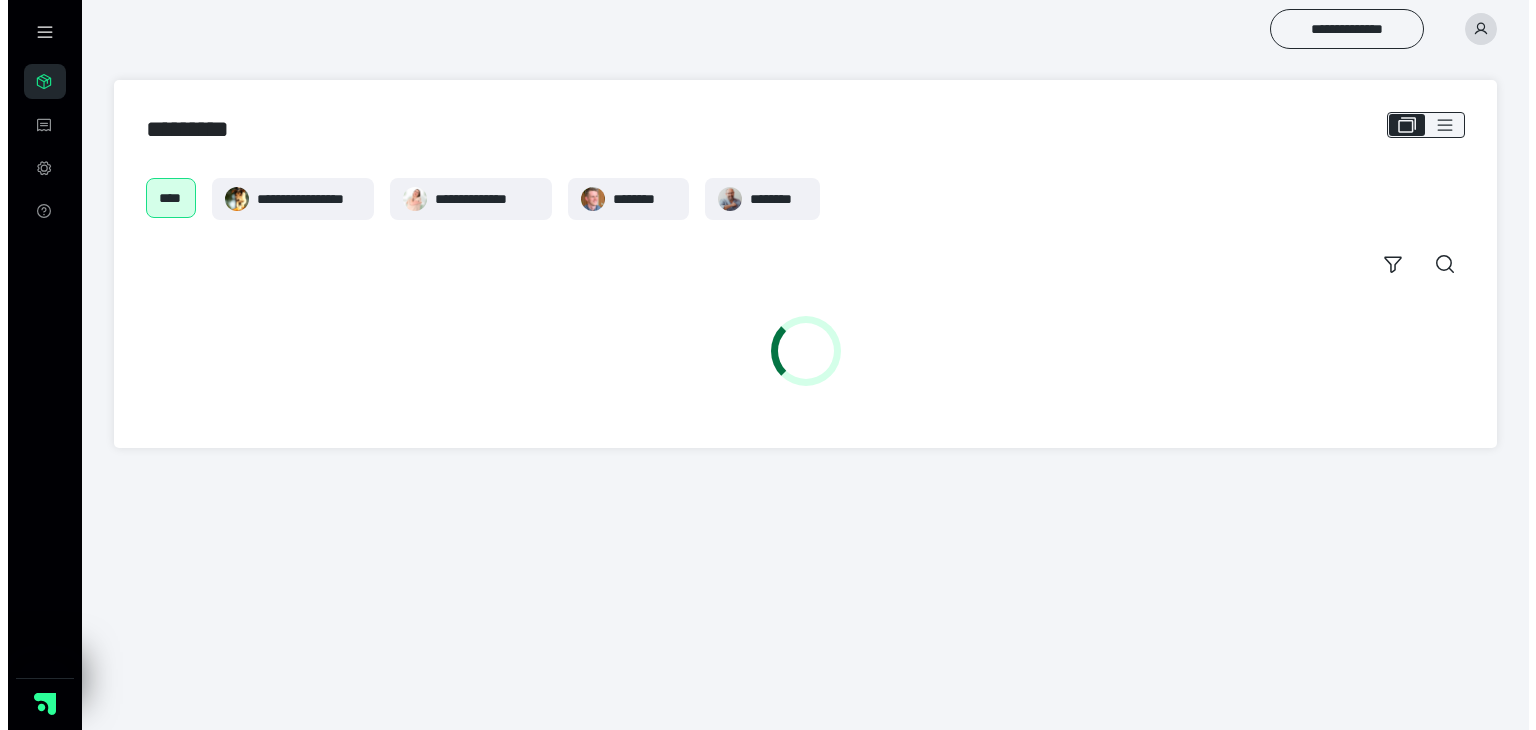 scroll, scrollTop: 0, scrollLeft: 0, axis: both 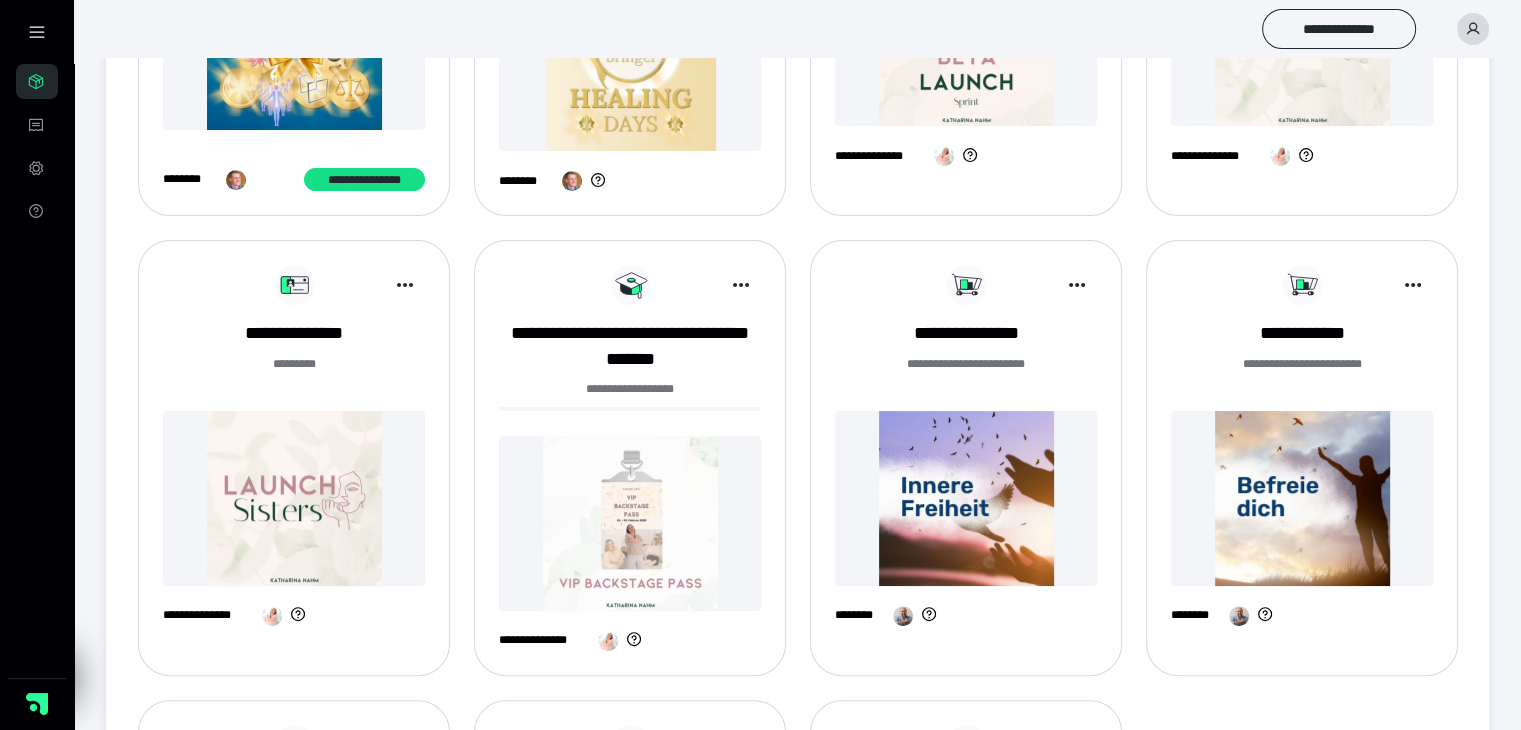 click at bounding box center [294, 498] 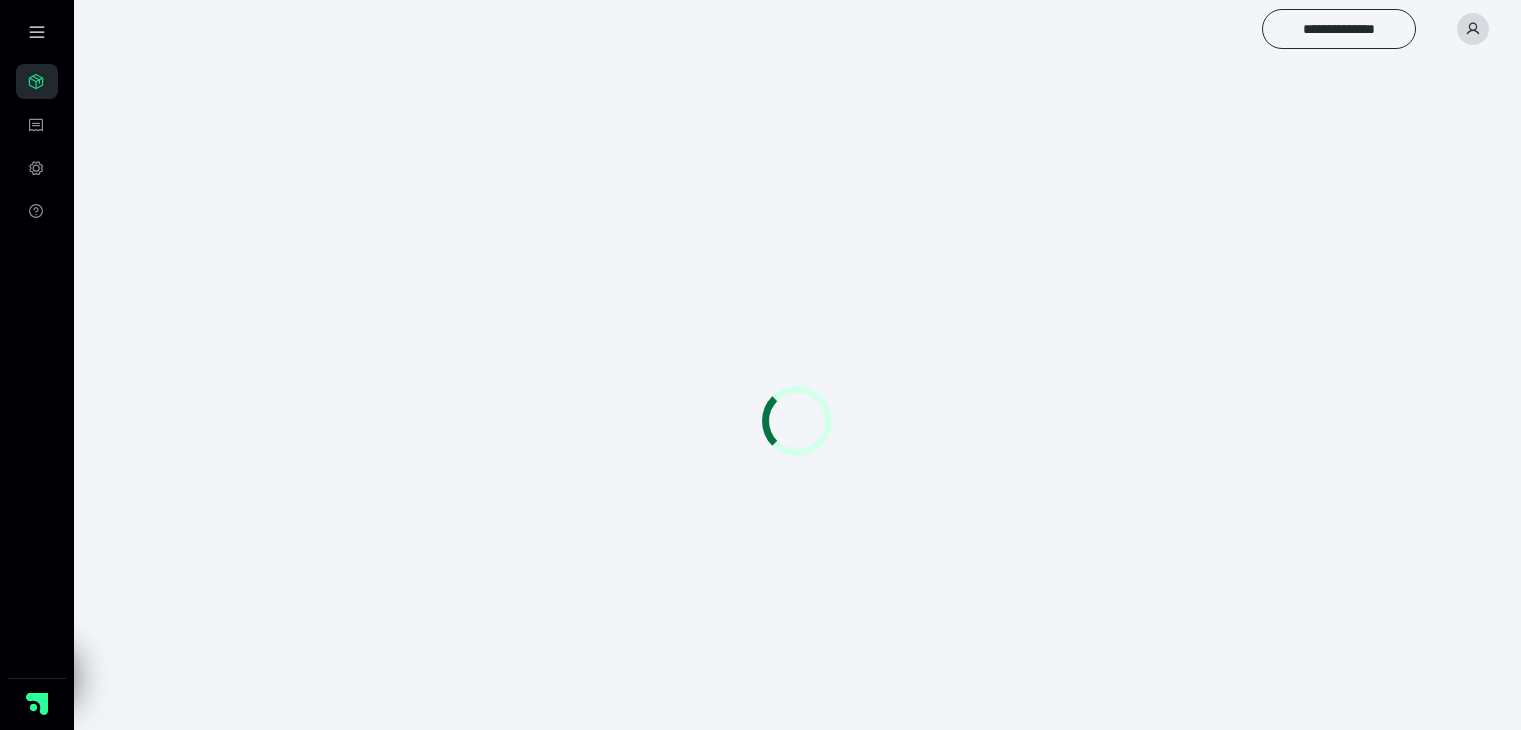 scroll, scrollTop: 0, scrollLeft: 0, axis: both 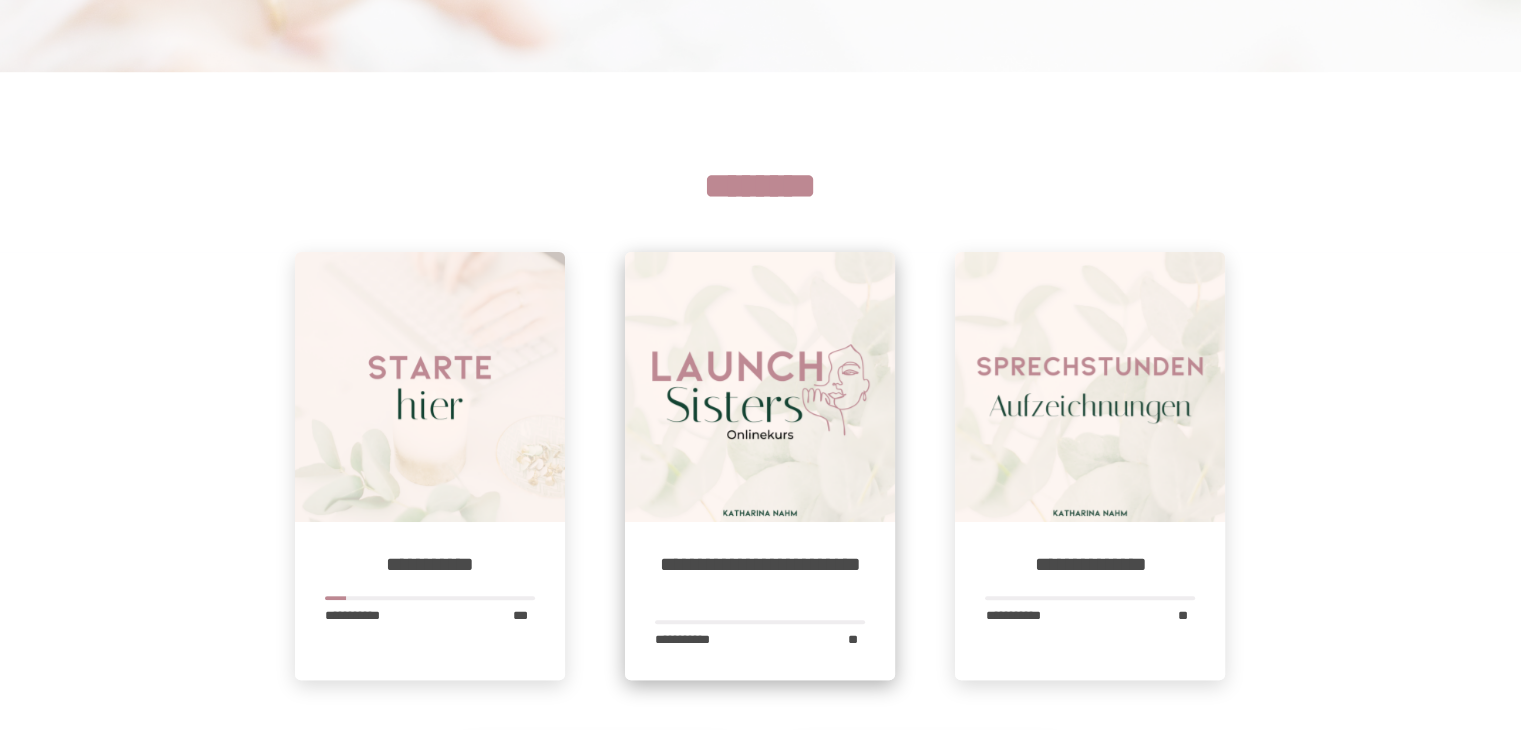 click at bounding box center [760, 387] 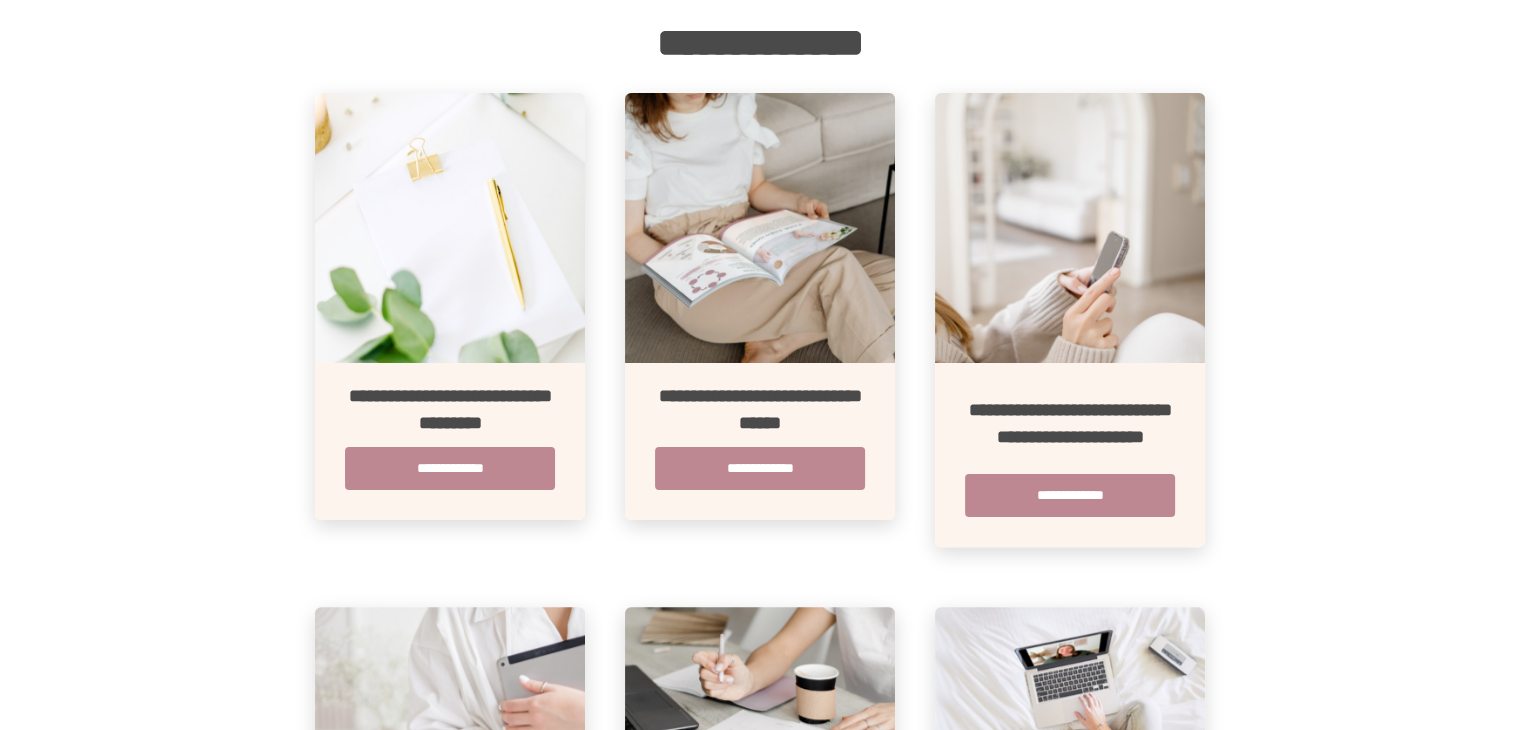 scroll, scrollTop: 506, scrollLeft: 0, axis: vertical 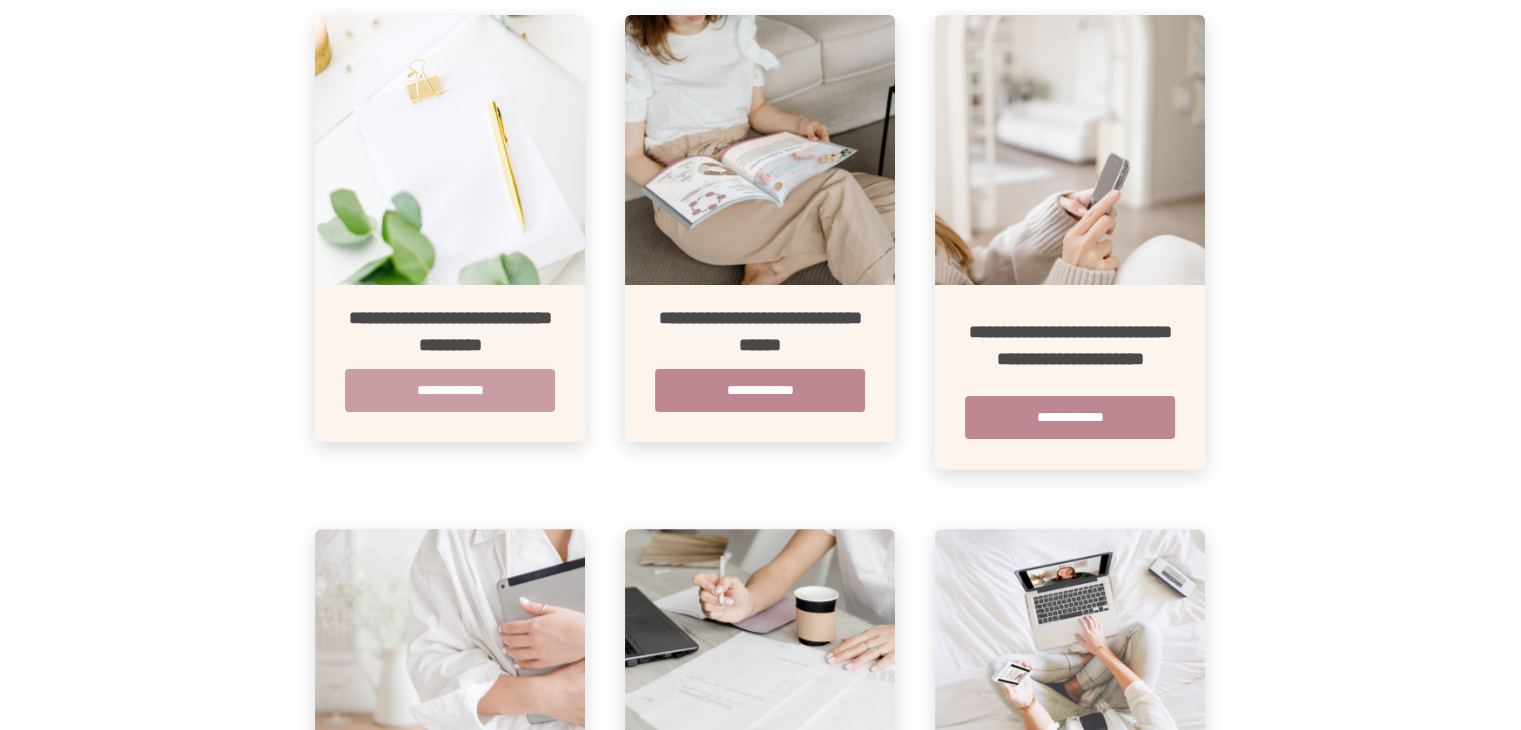 click on "**********" at bounding box center (450, 390) 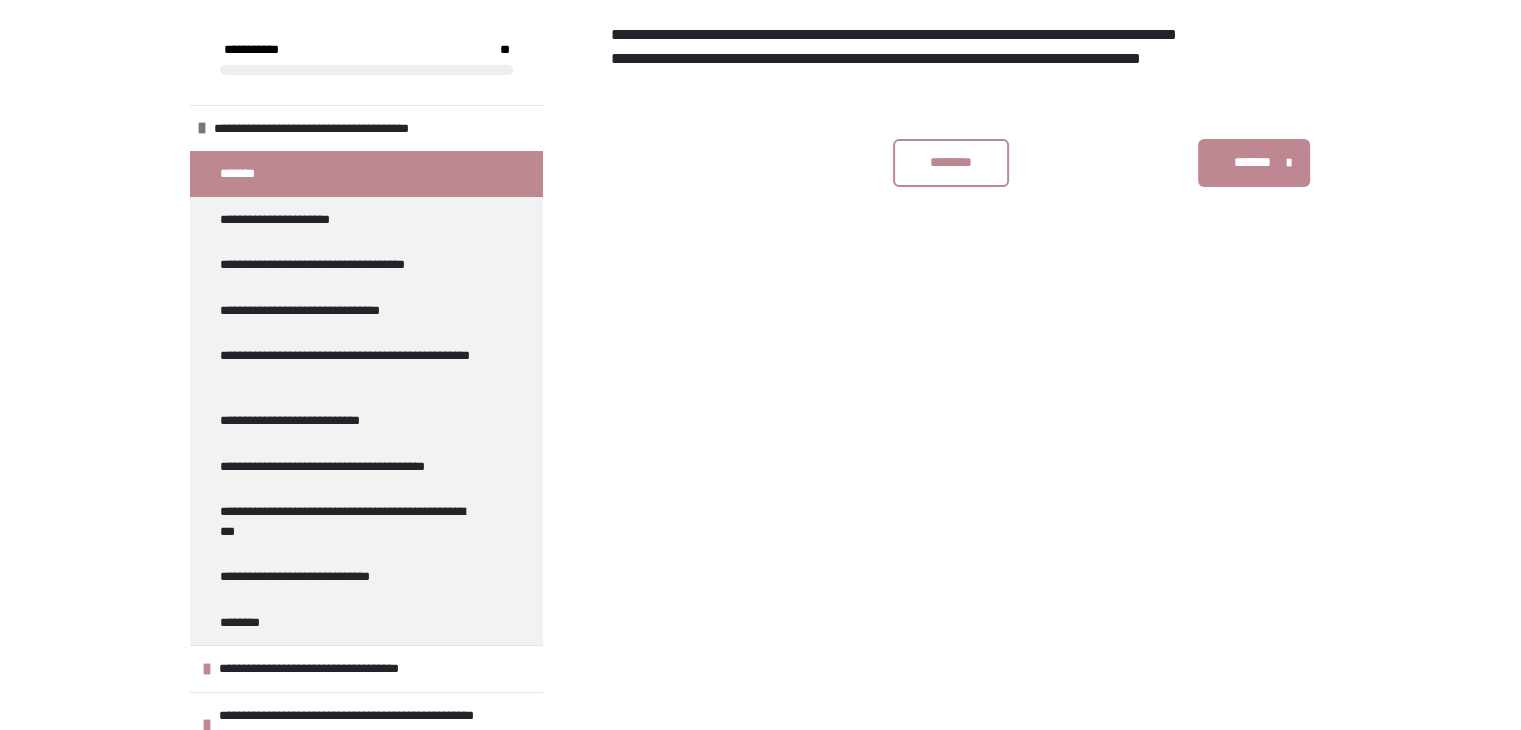 scroll, scrollTop: 431, scrollLeft: 0, axis: vertical 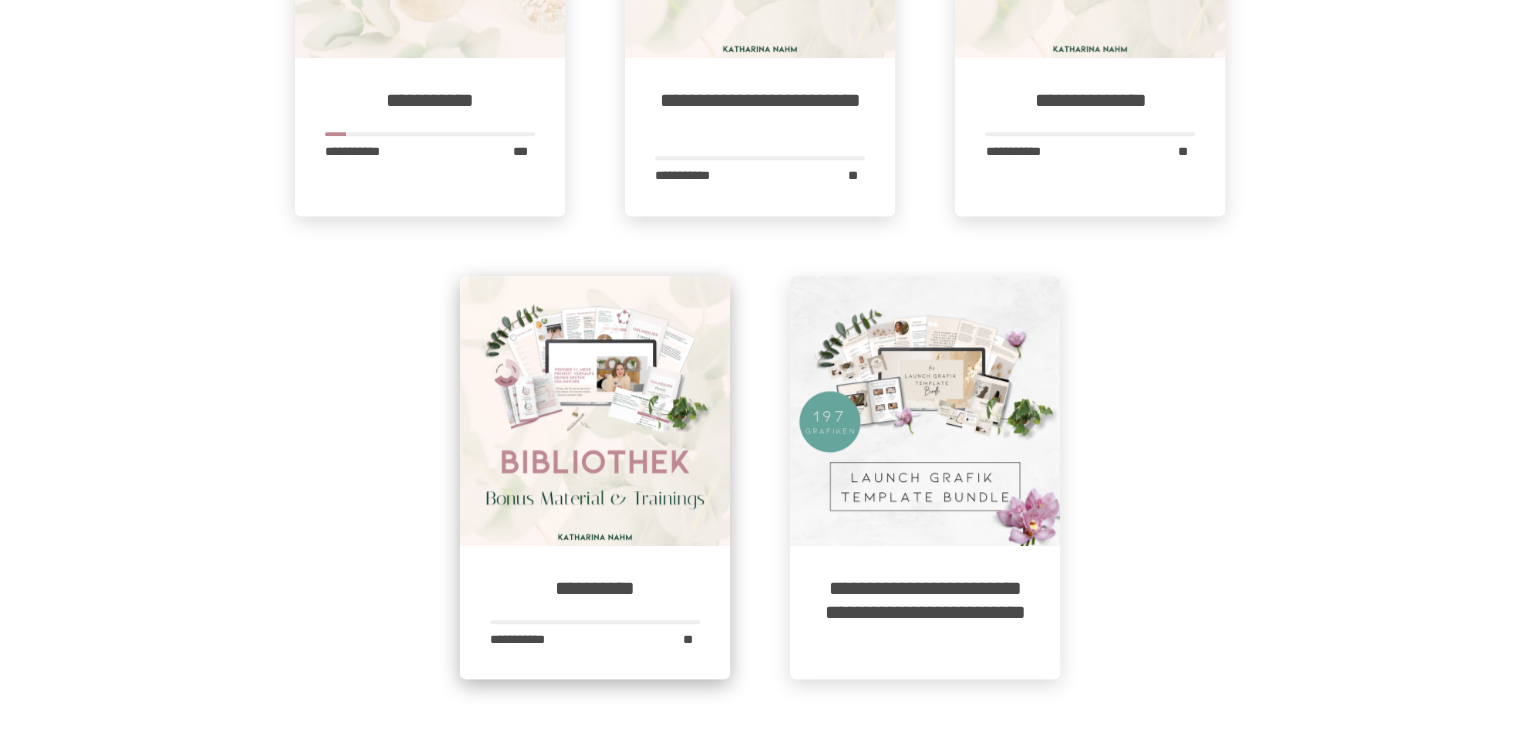 click at bounding box center [595, 411] 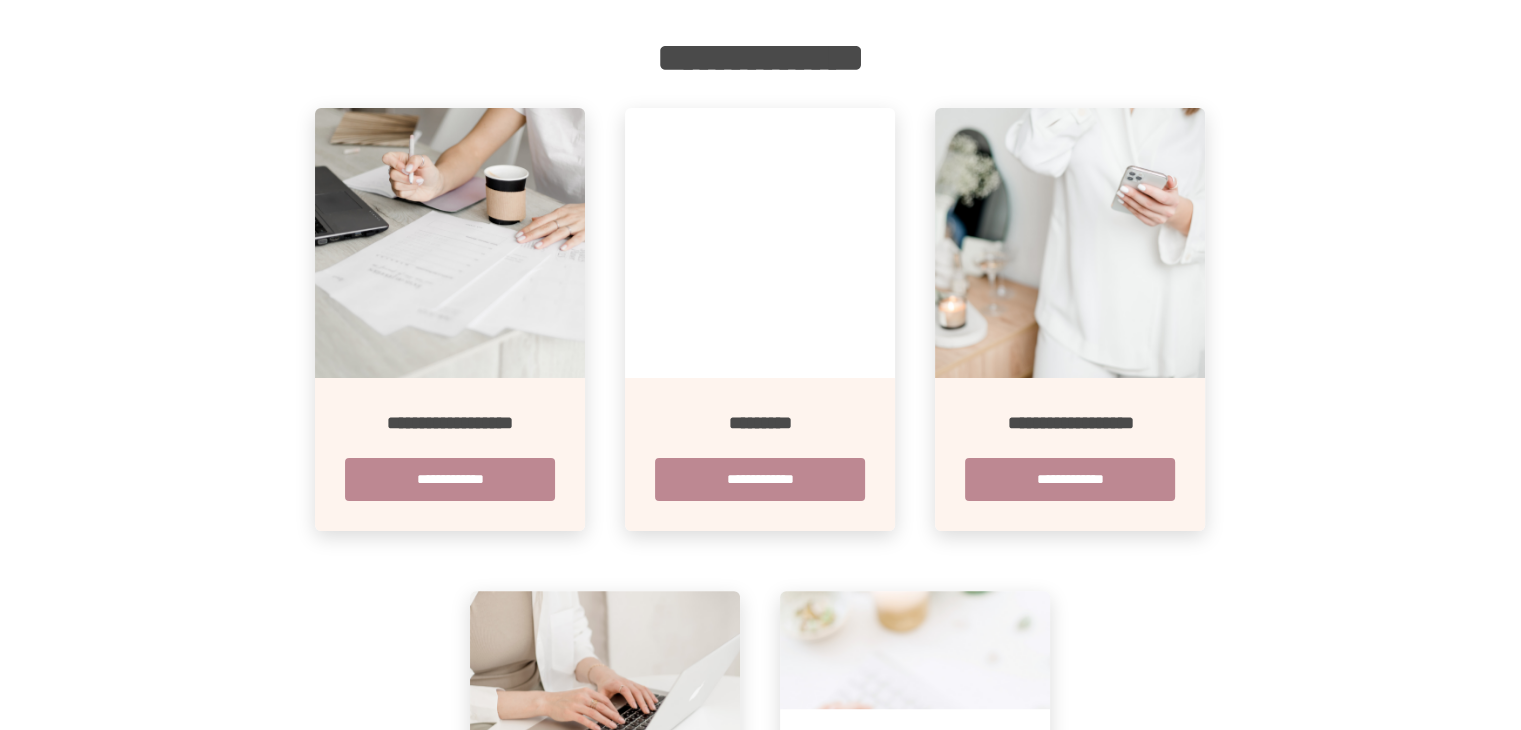 scroll, scrollTop: 408, scrollLeft: 0, axis: vertical 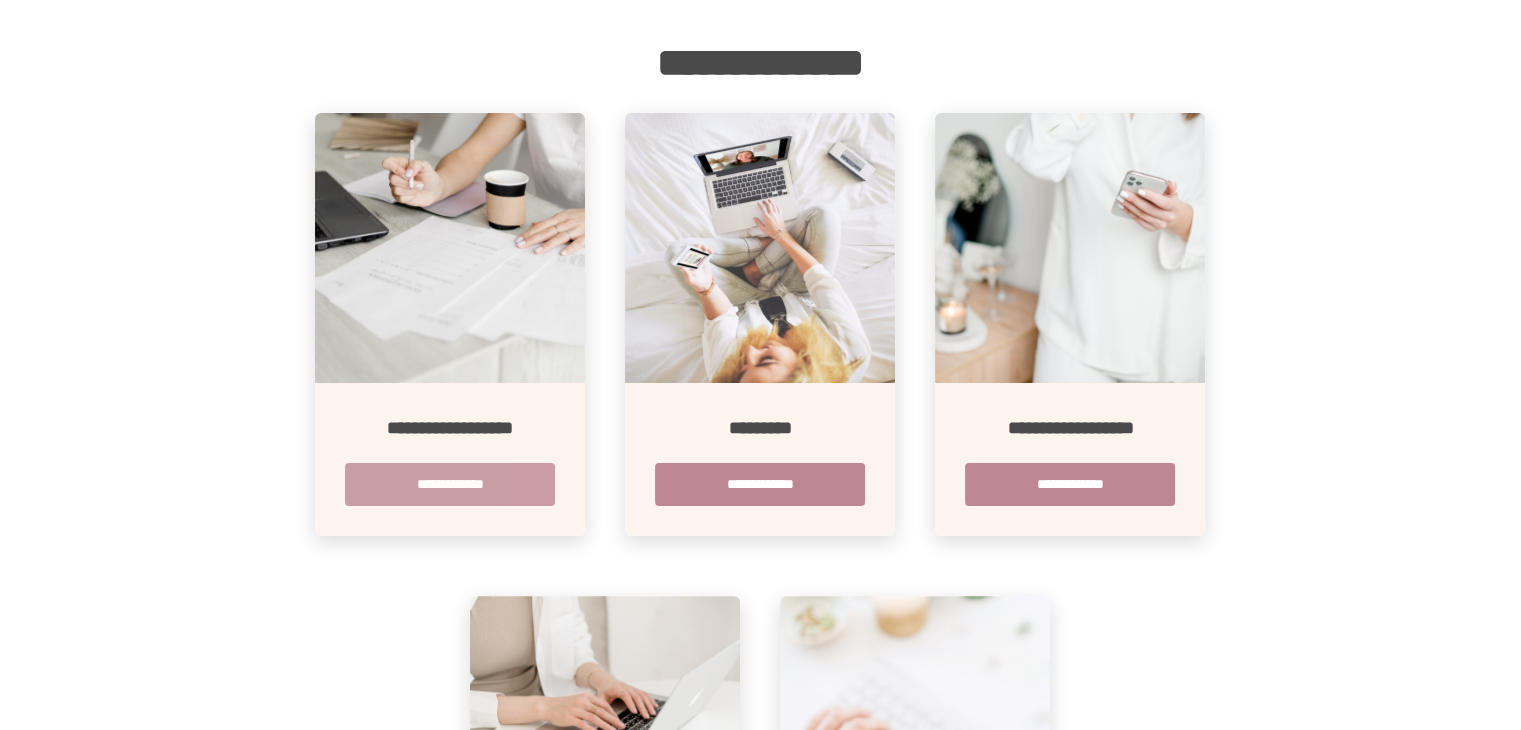 click on "**********" at bounding box center (450, 484) 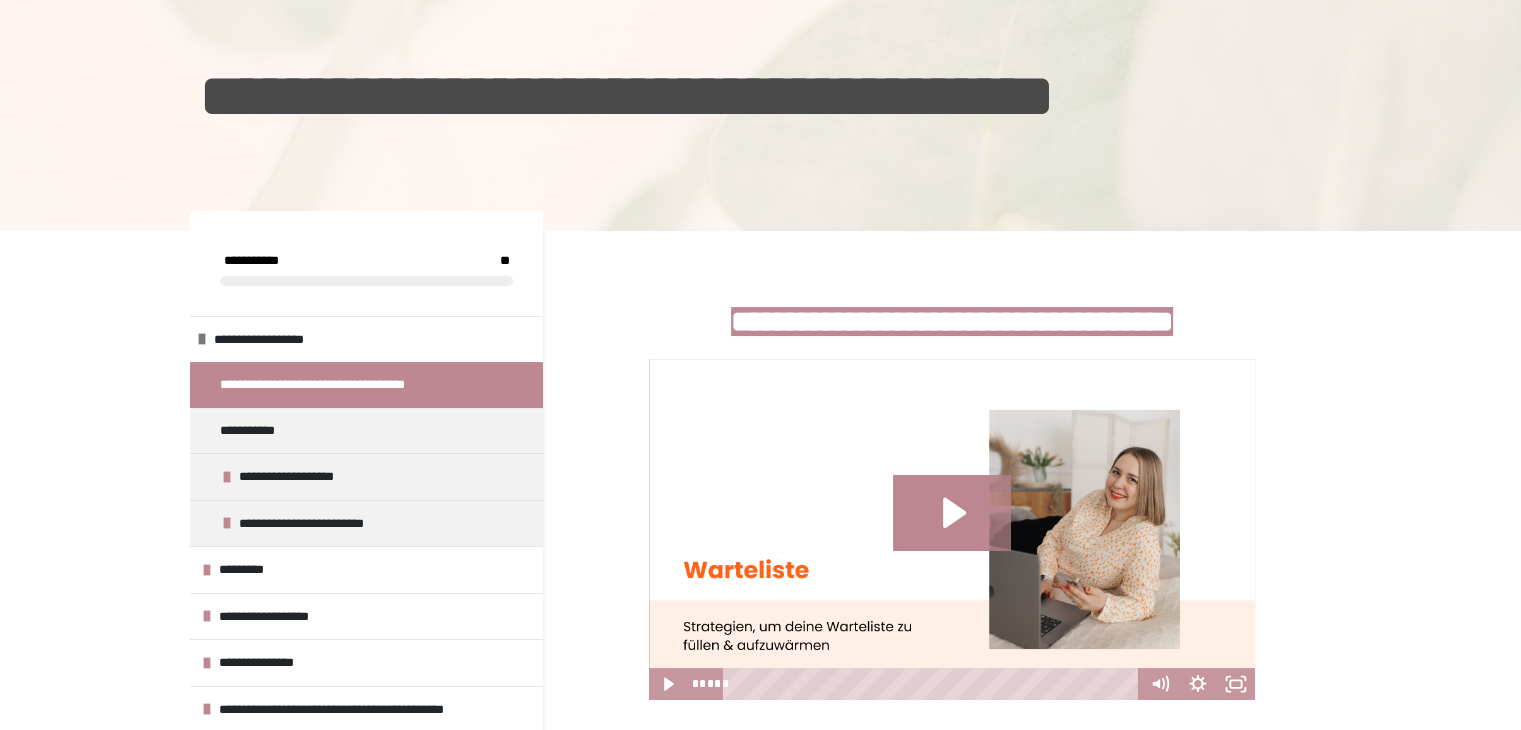 scroll, scrollTop: 139, scrollLeft: 0, axis: vertical 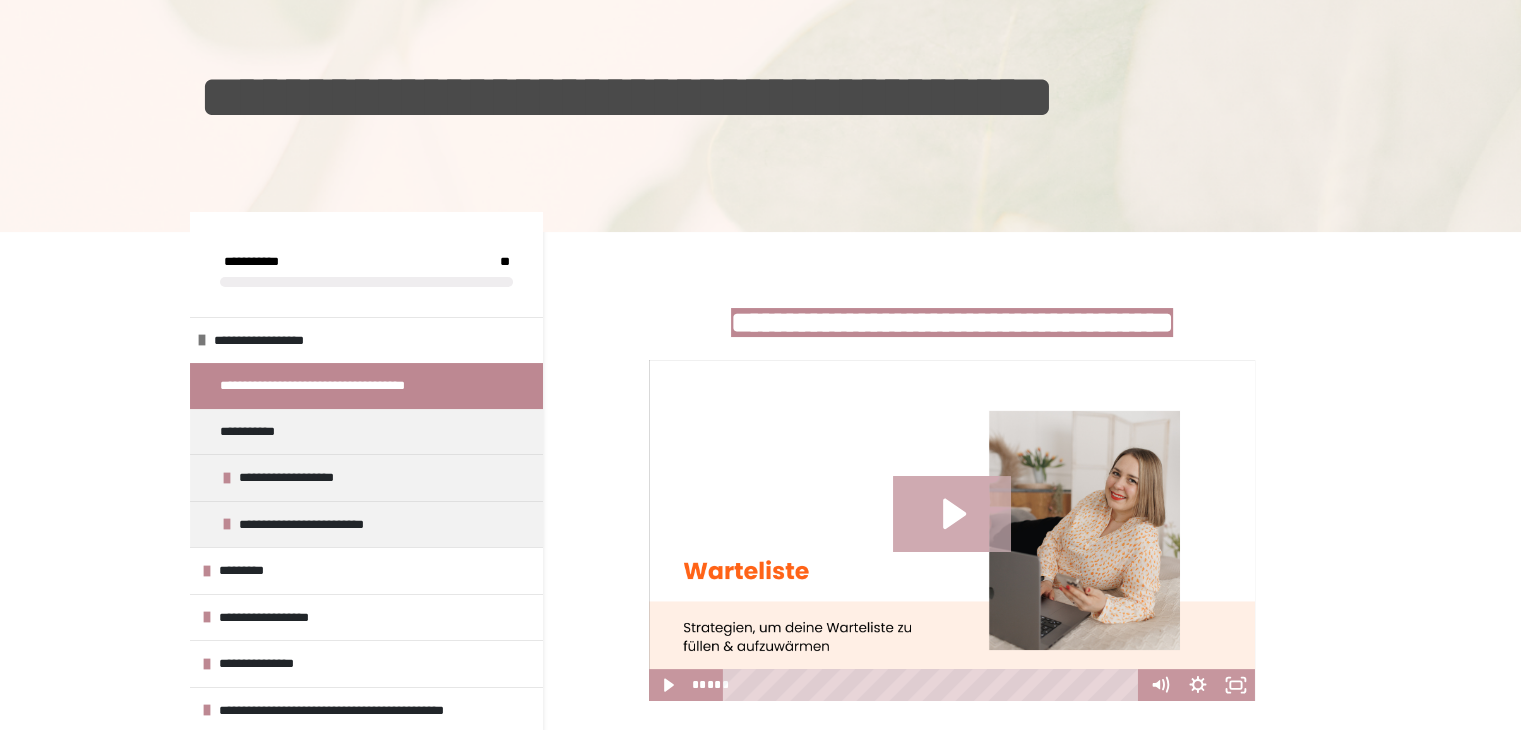 click 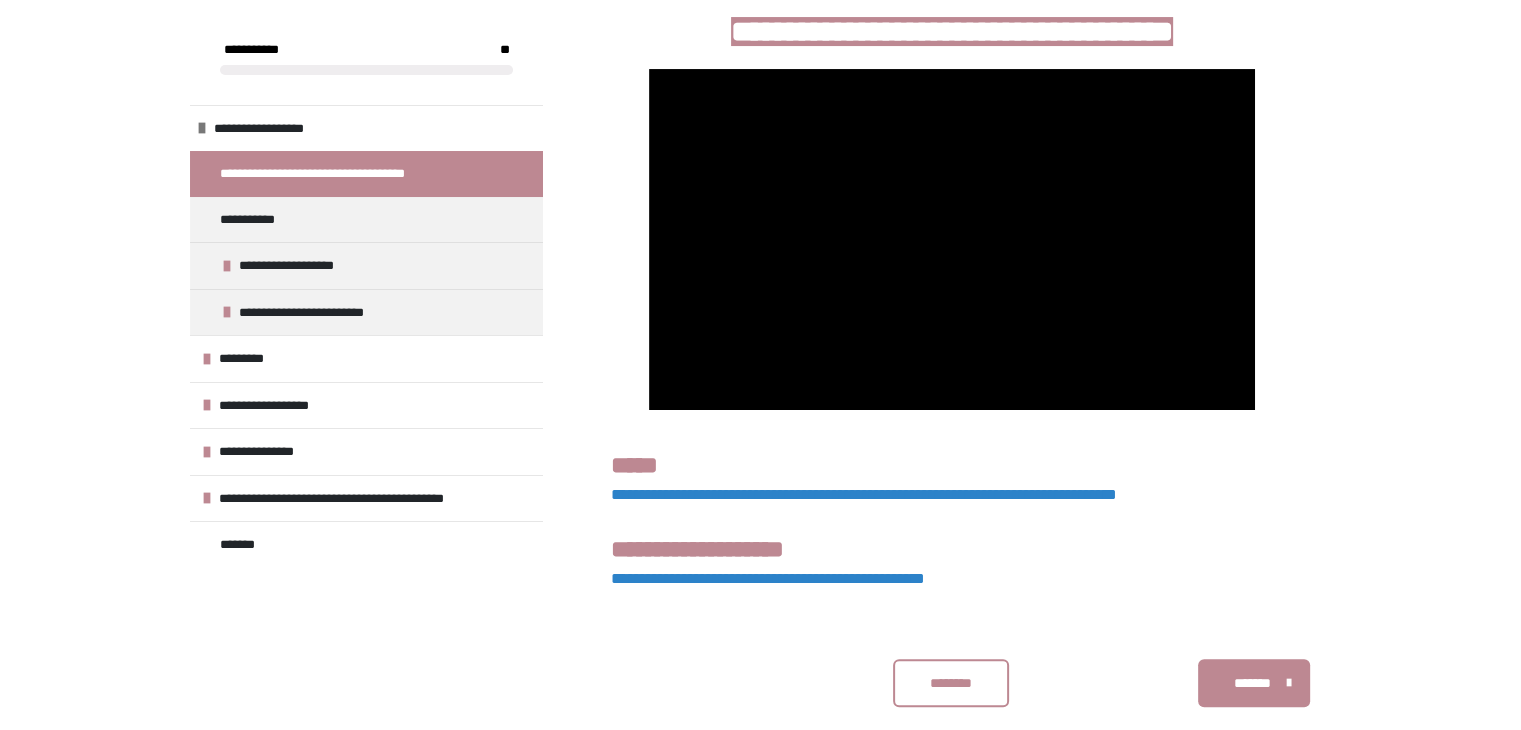 scroll, scrollTop: 428, scrollLeft: 0, axis: vertical 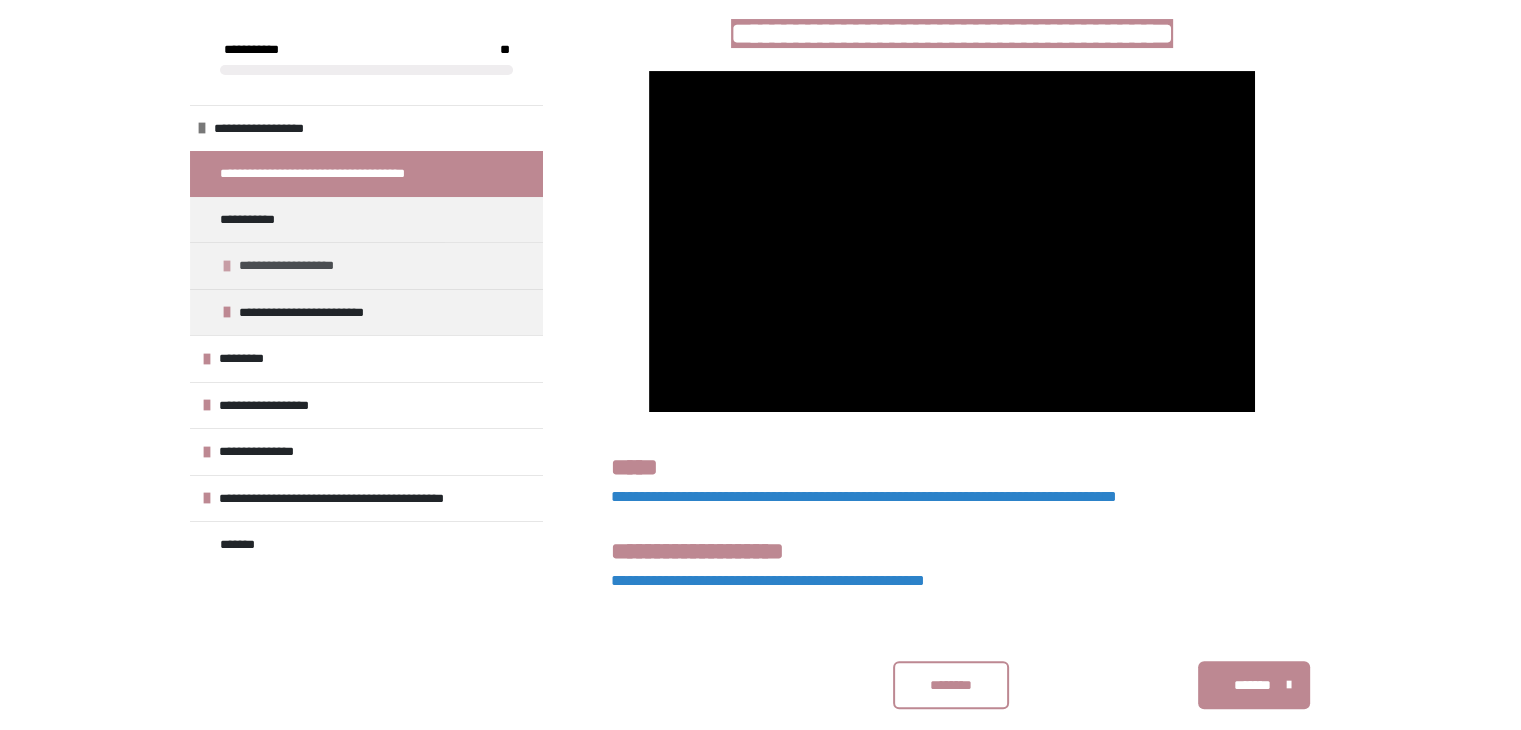 click on "**********" at bounding box center [305, 266] 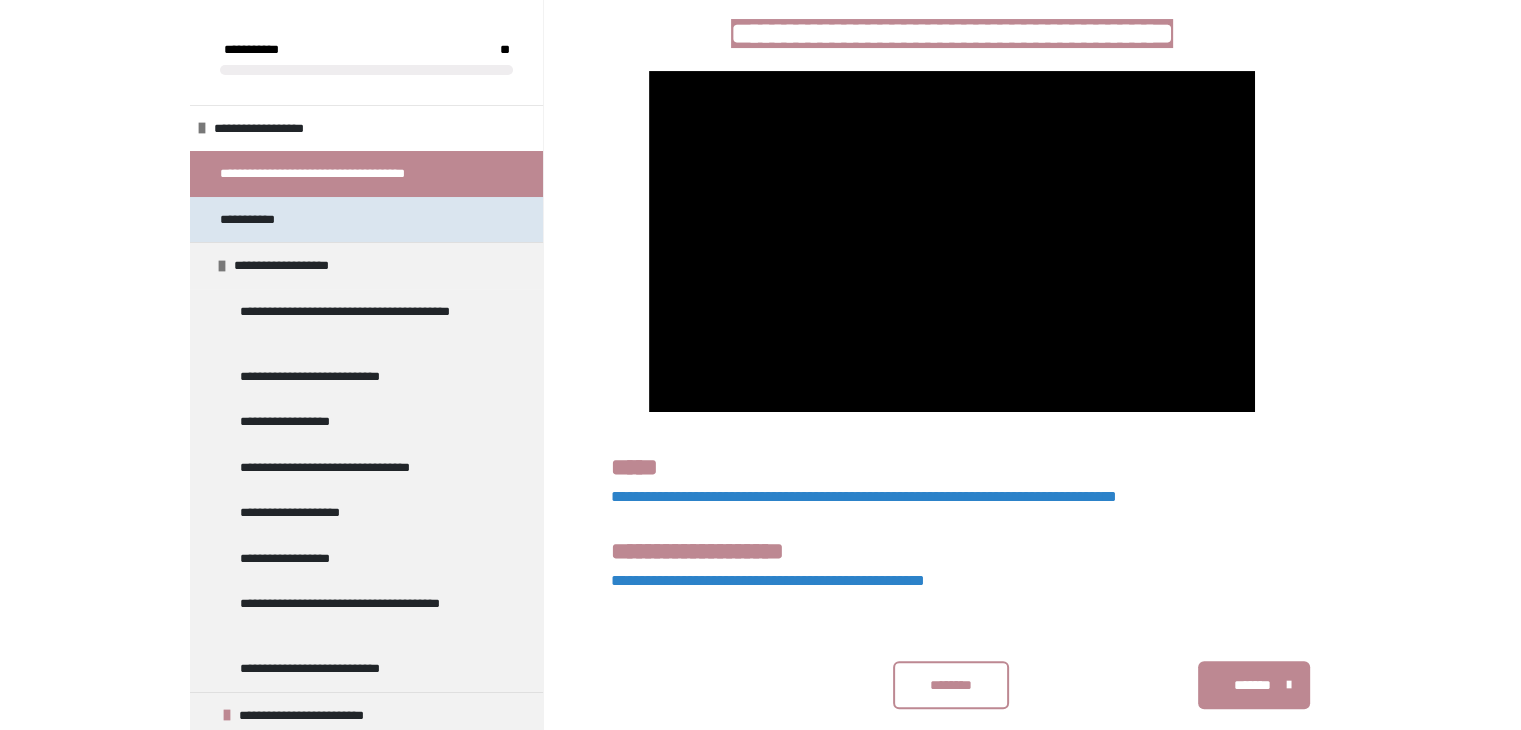 scroll, scrollTop: 234, scrollLeft: 0, axis: vertical 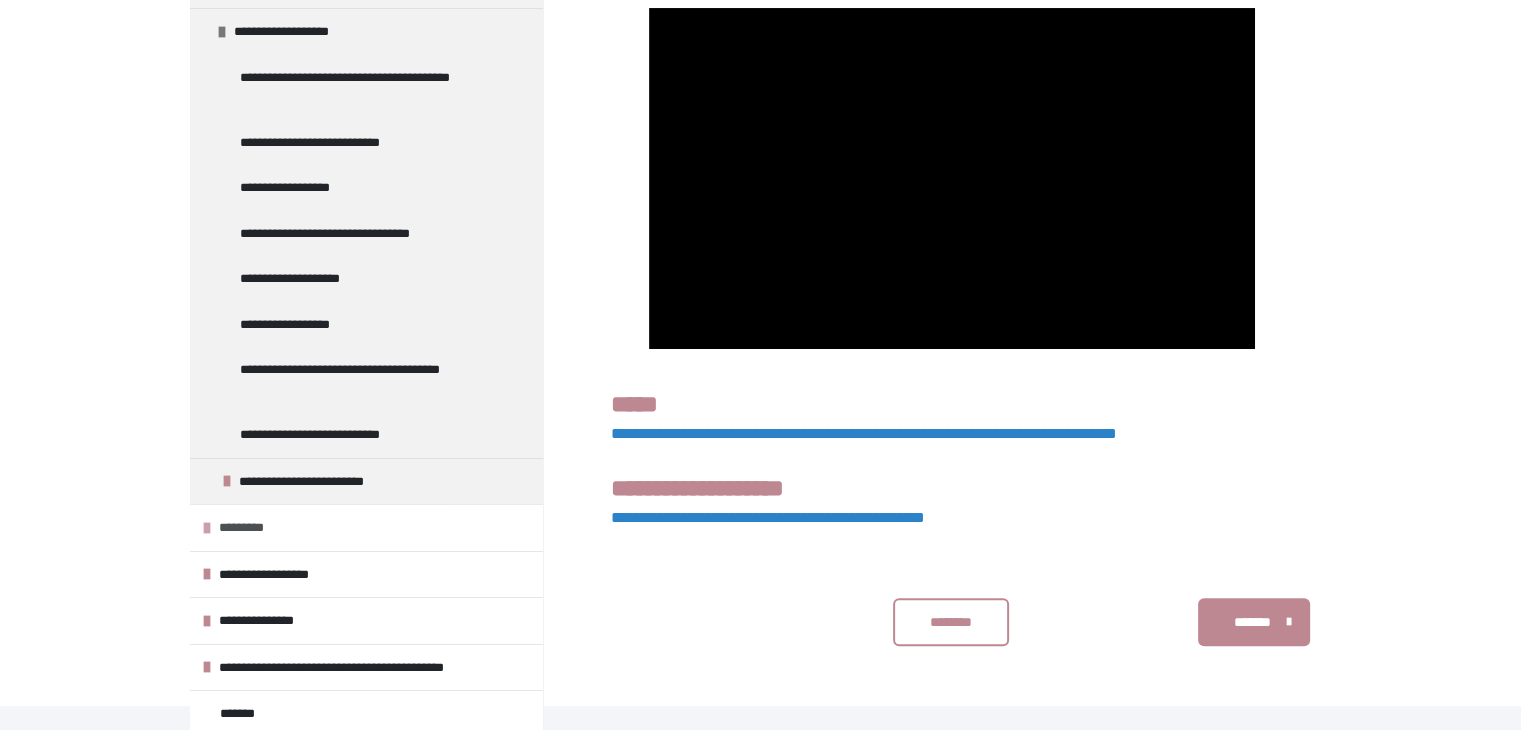 click on "*********" at bounding box center (366, 527) 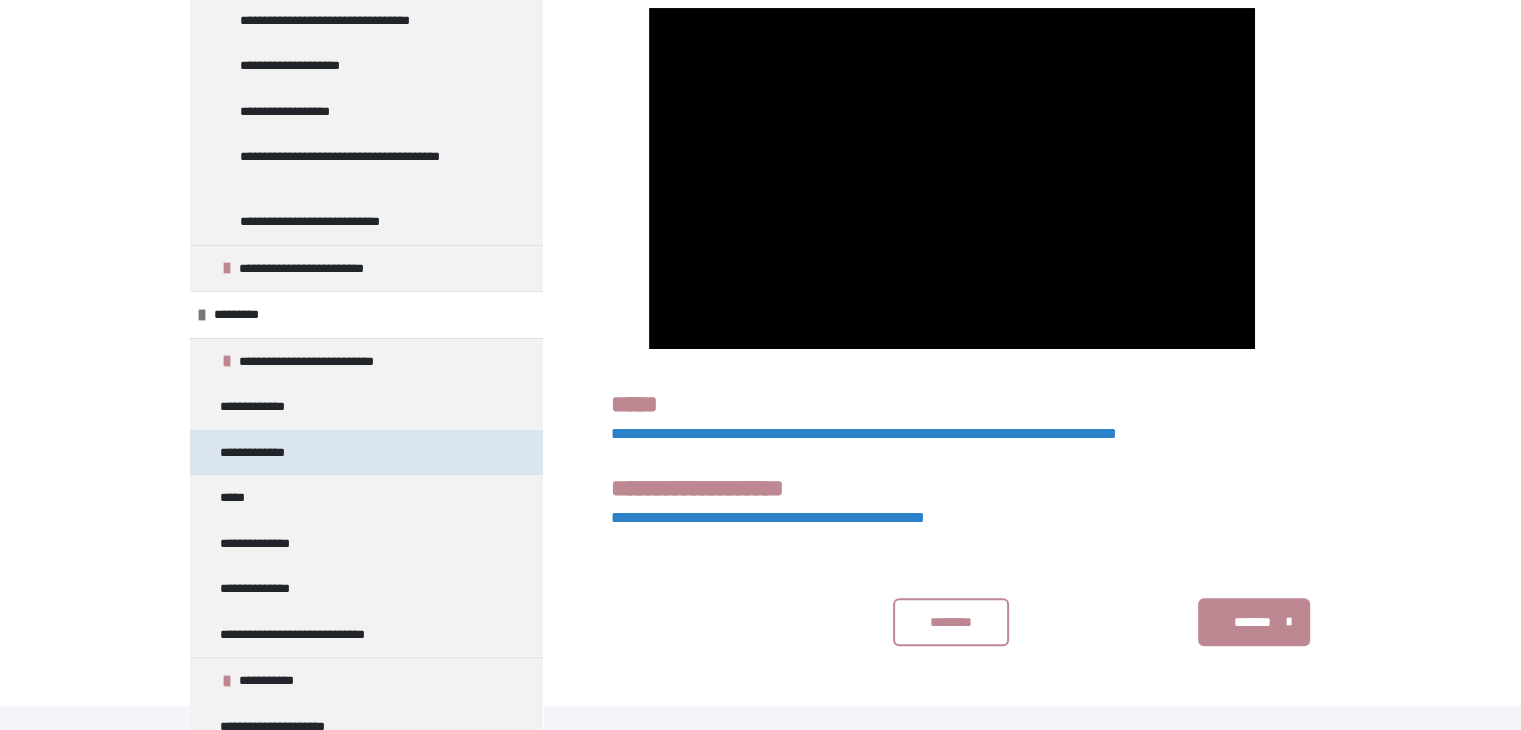 scroll, scrollTop: 448, scrollLeft: 0, axis: vertical 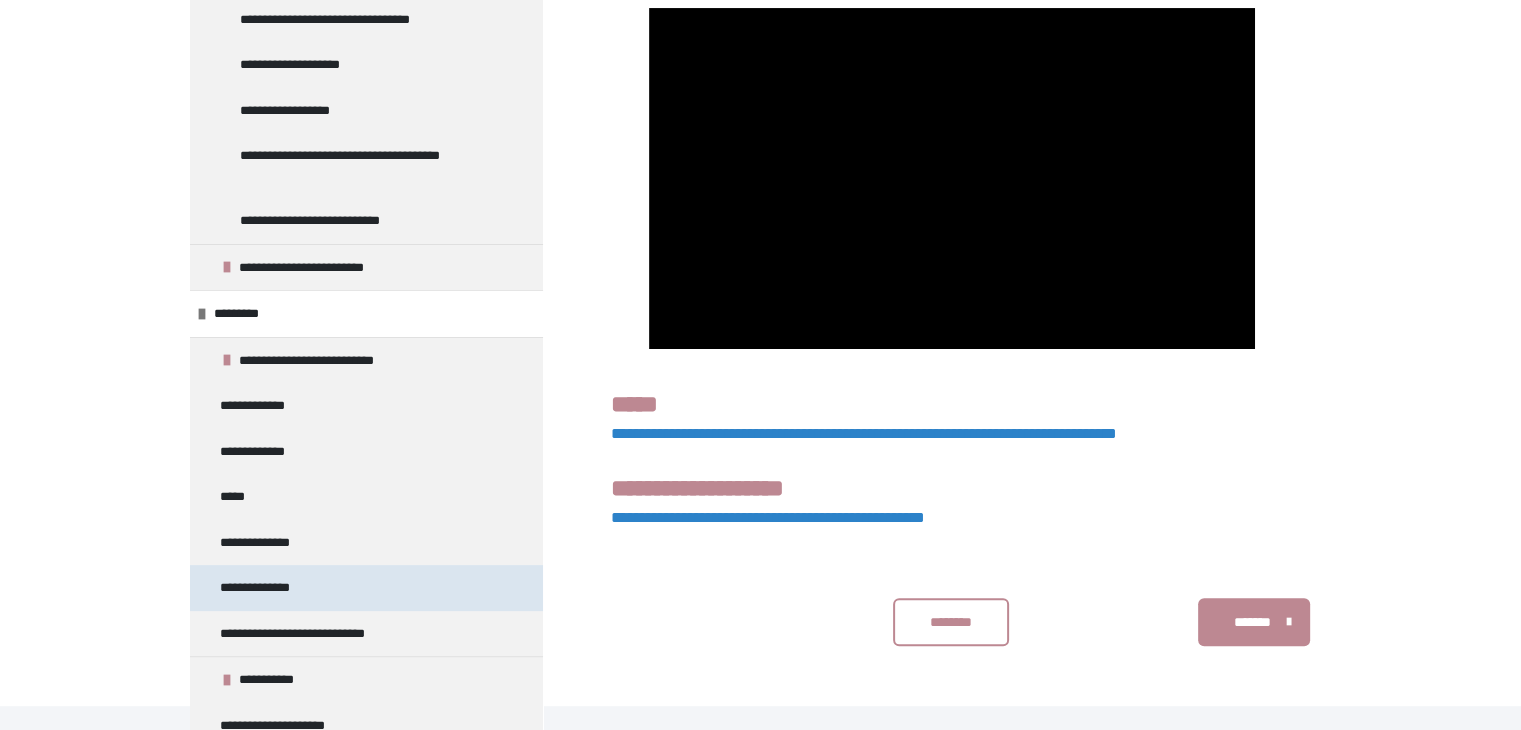 click on "**********" at bounding box center (262, 588) 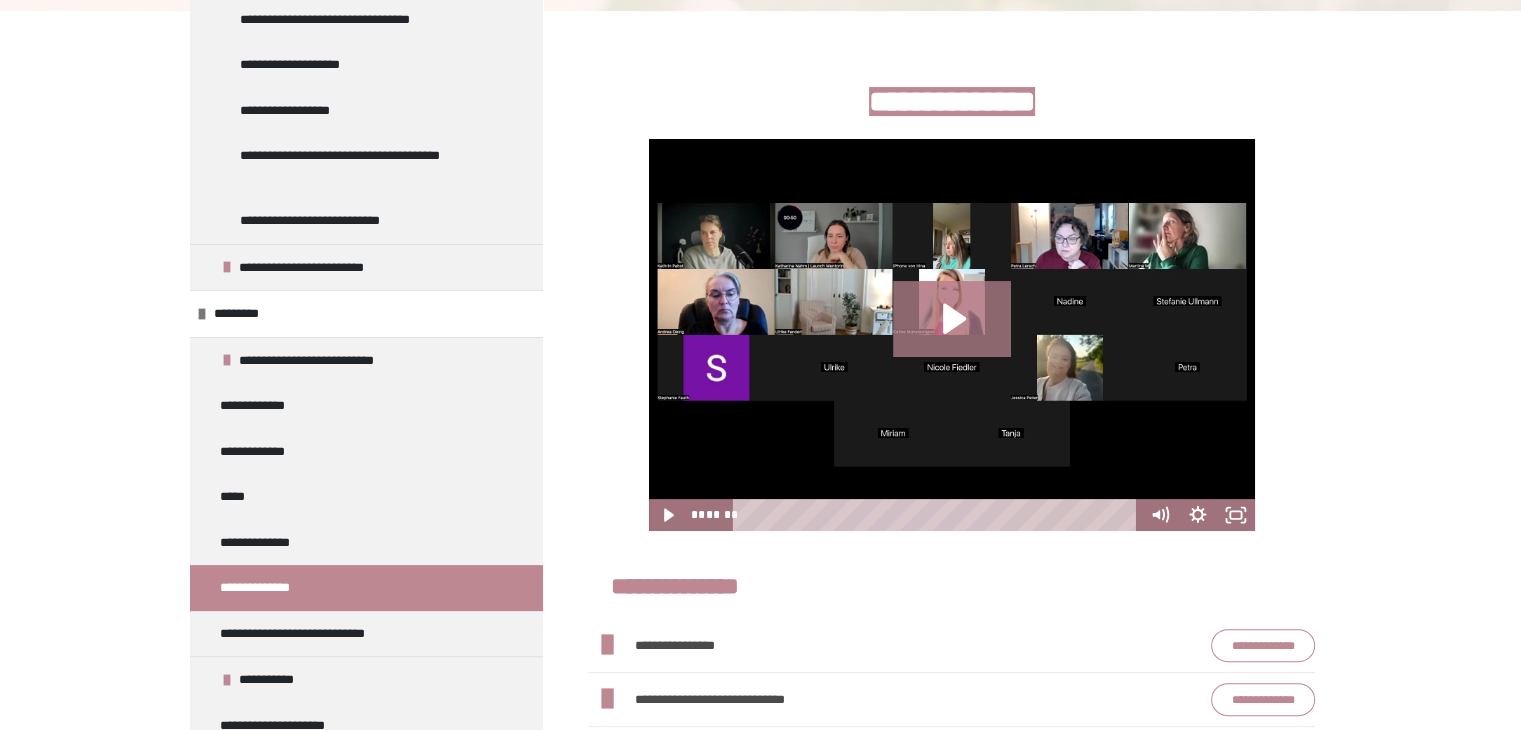 click on "**********" at bounding box center [687, 645] 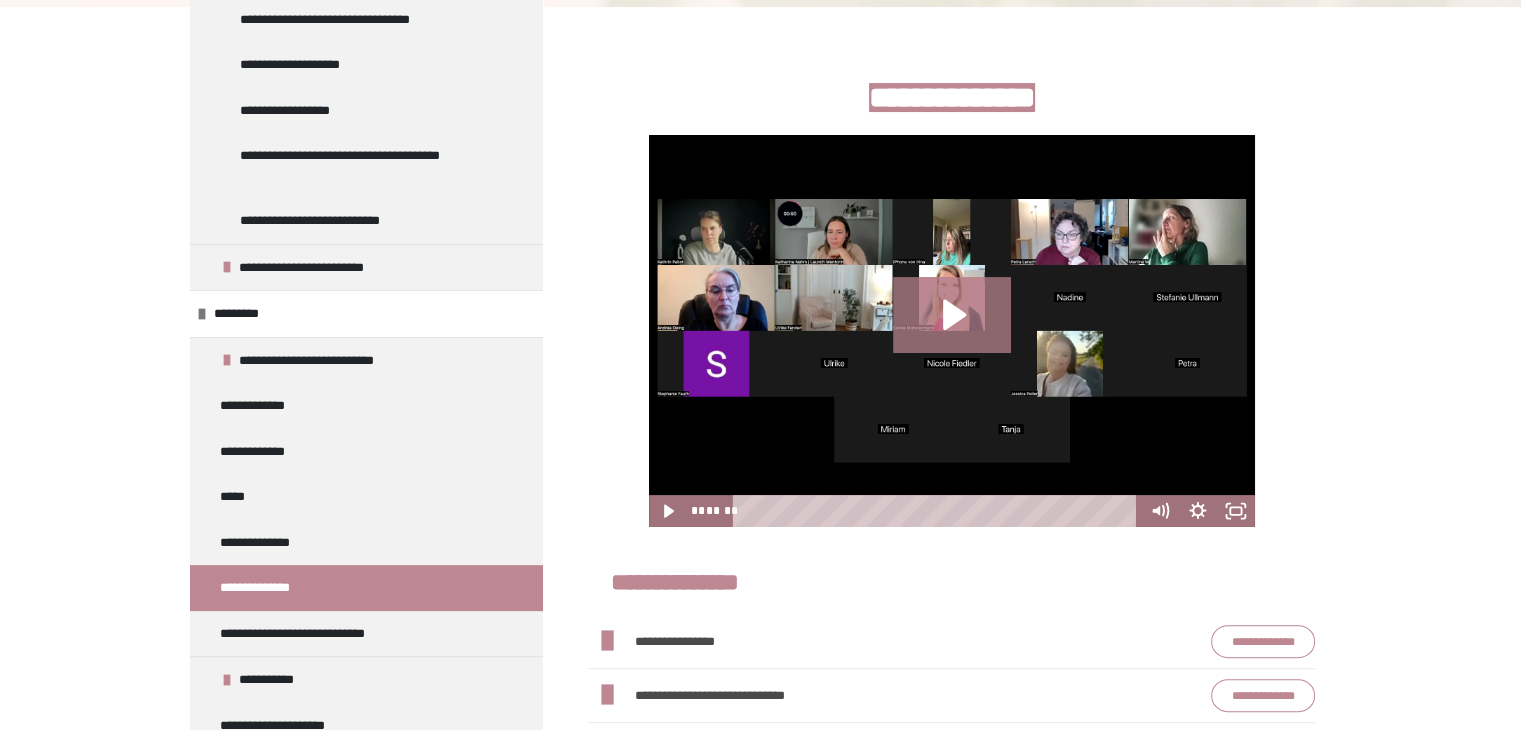 scroll, scrollTop: 361, scrollLeft: 0, axis: vertical 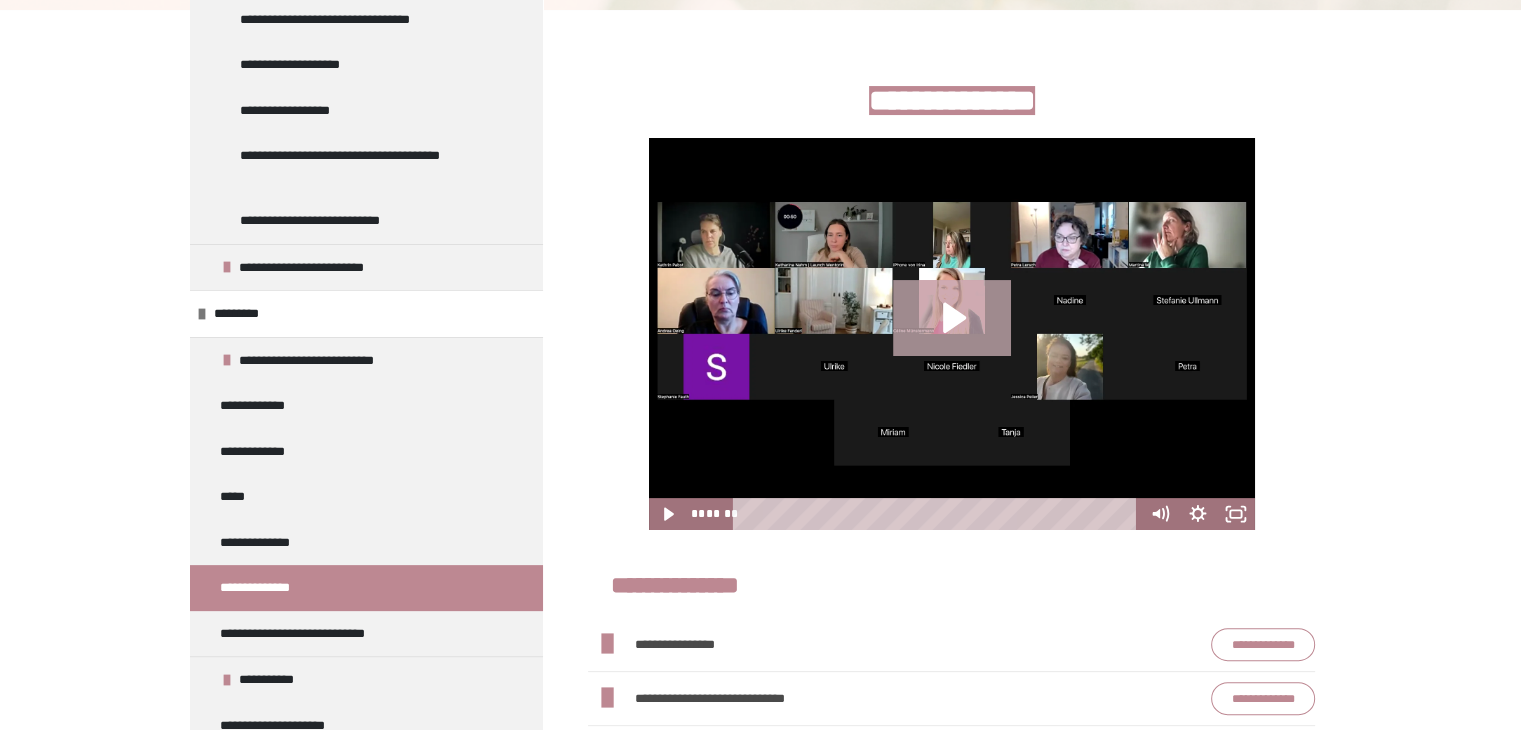 click 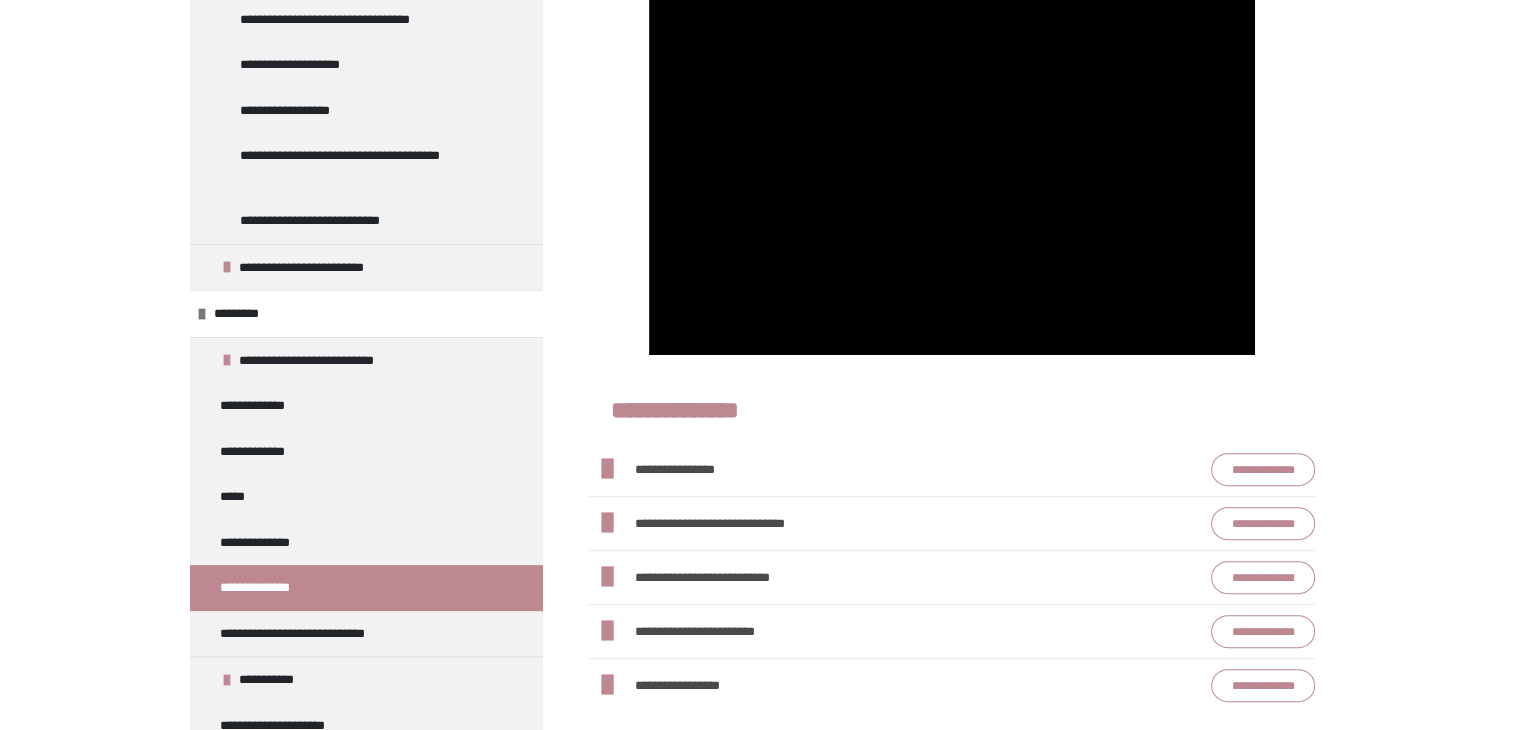 scroll, scrollTop: 535, scrollLeft: 0, axis: vertical 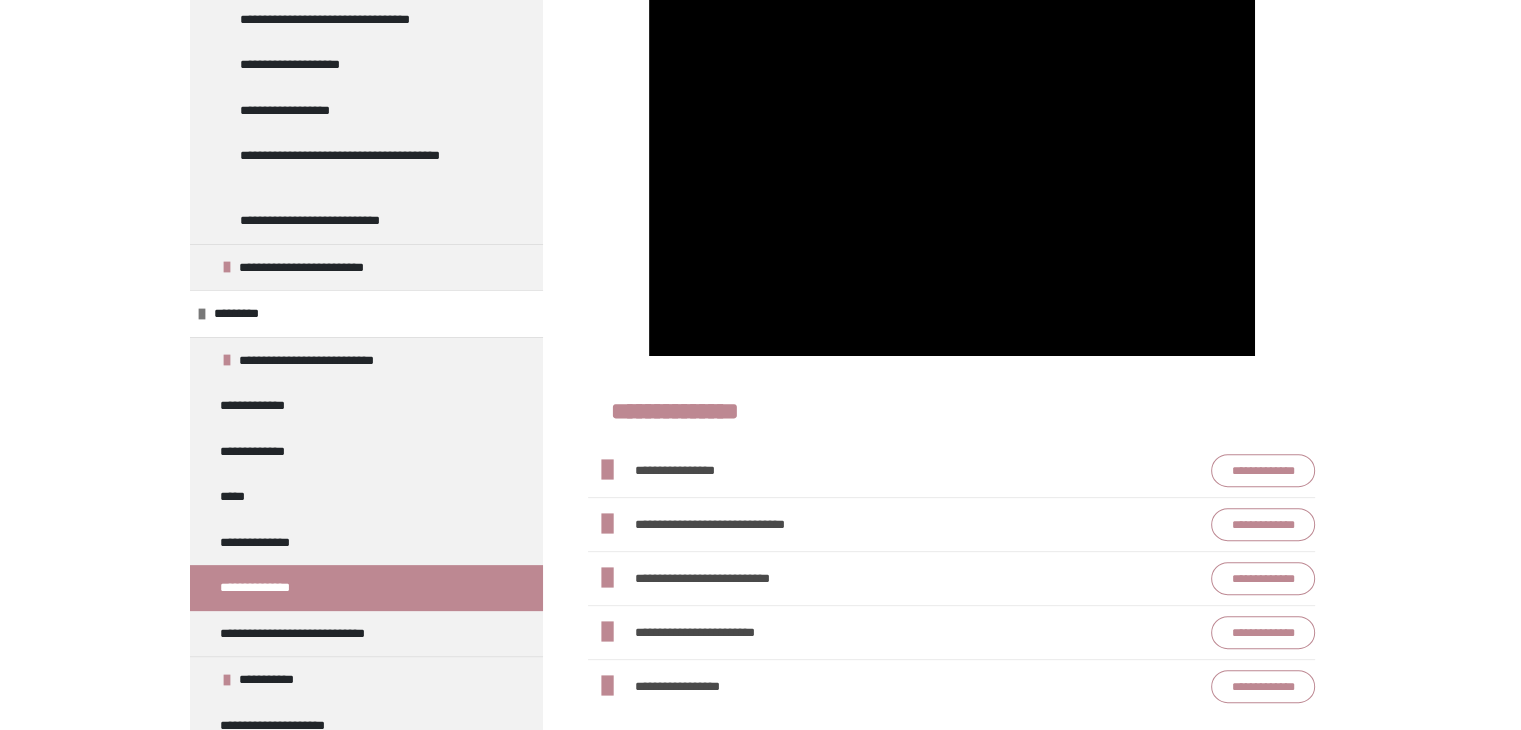 click on "**********" at bounding box center (1263, 471) 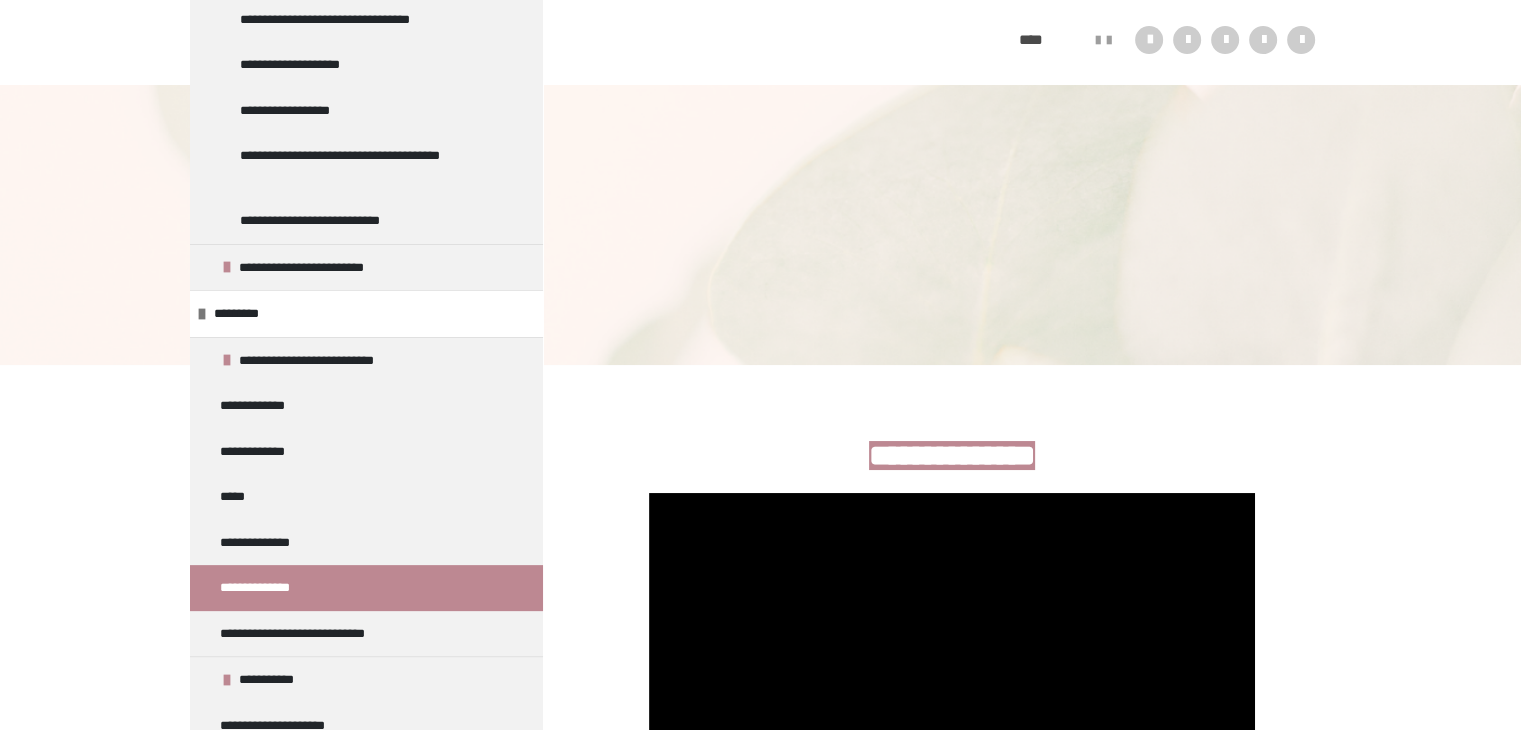 scroll, scrollTop: 0, scrollLeft: 0, axis: both 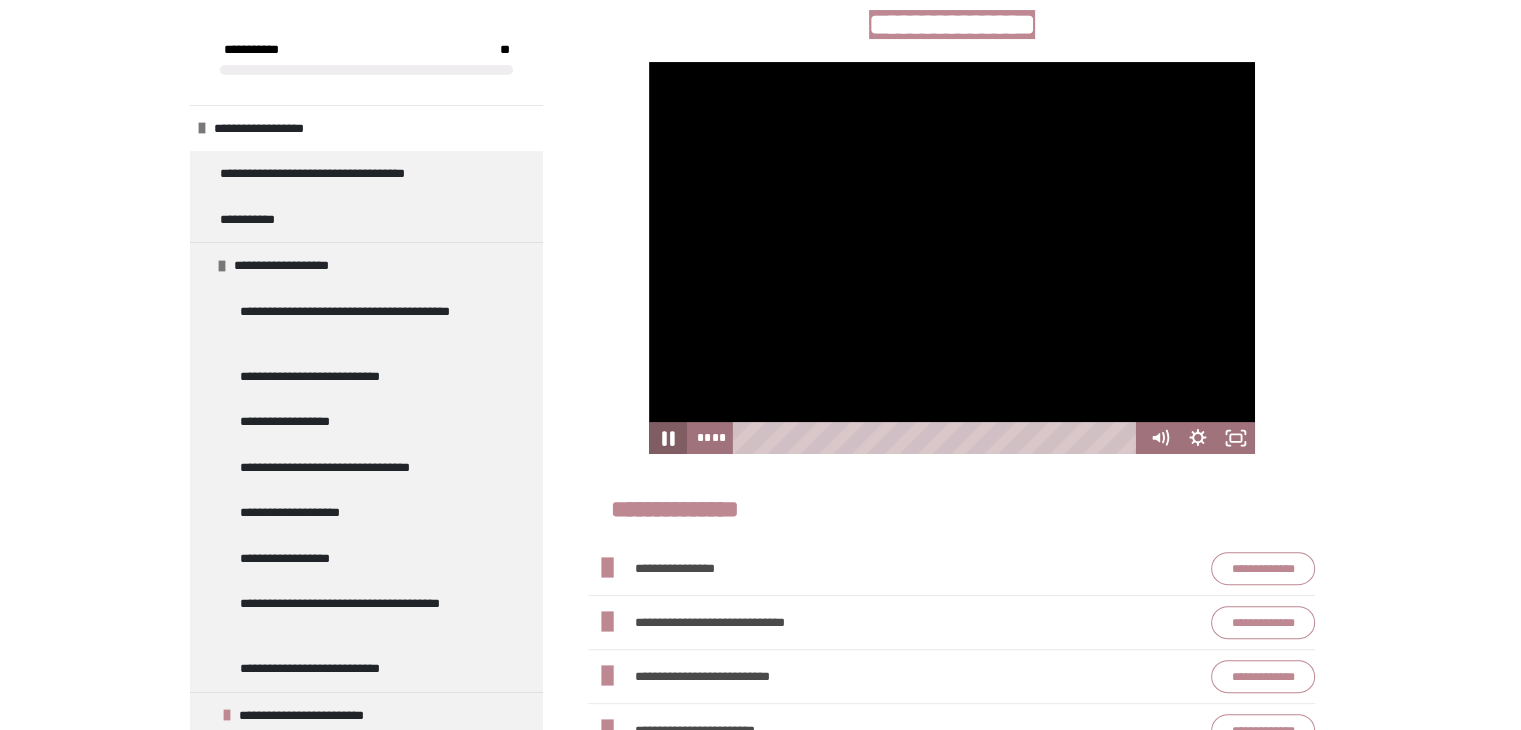 click 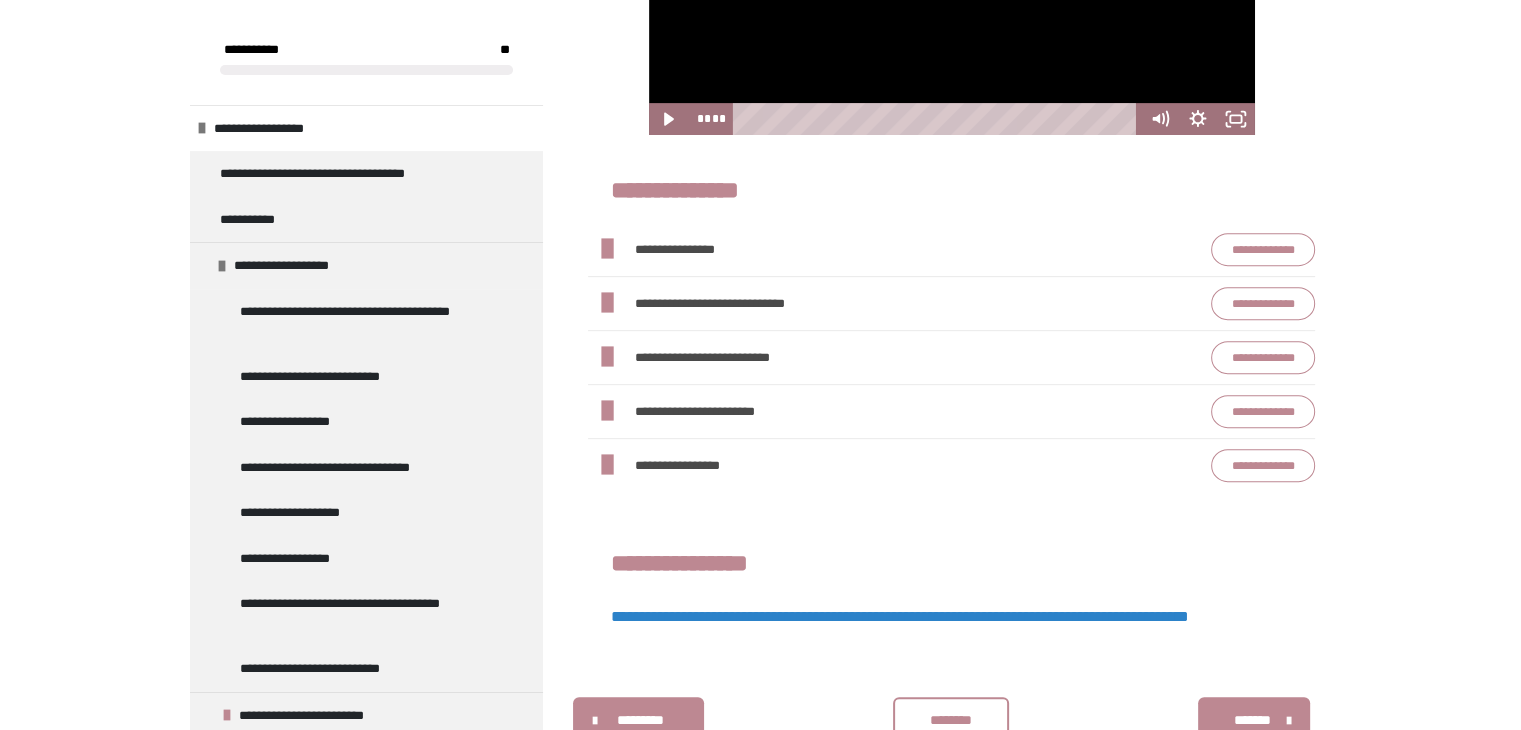 scroll, scrollTop: 757, scrollLeft: 0, axis: vertical 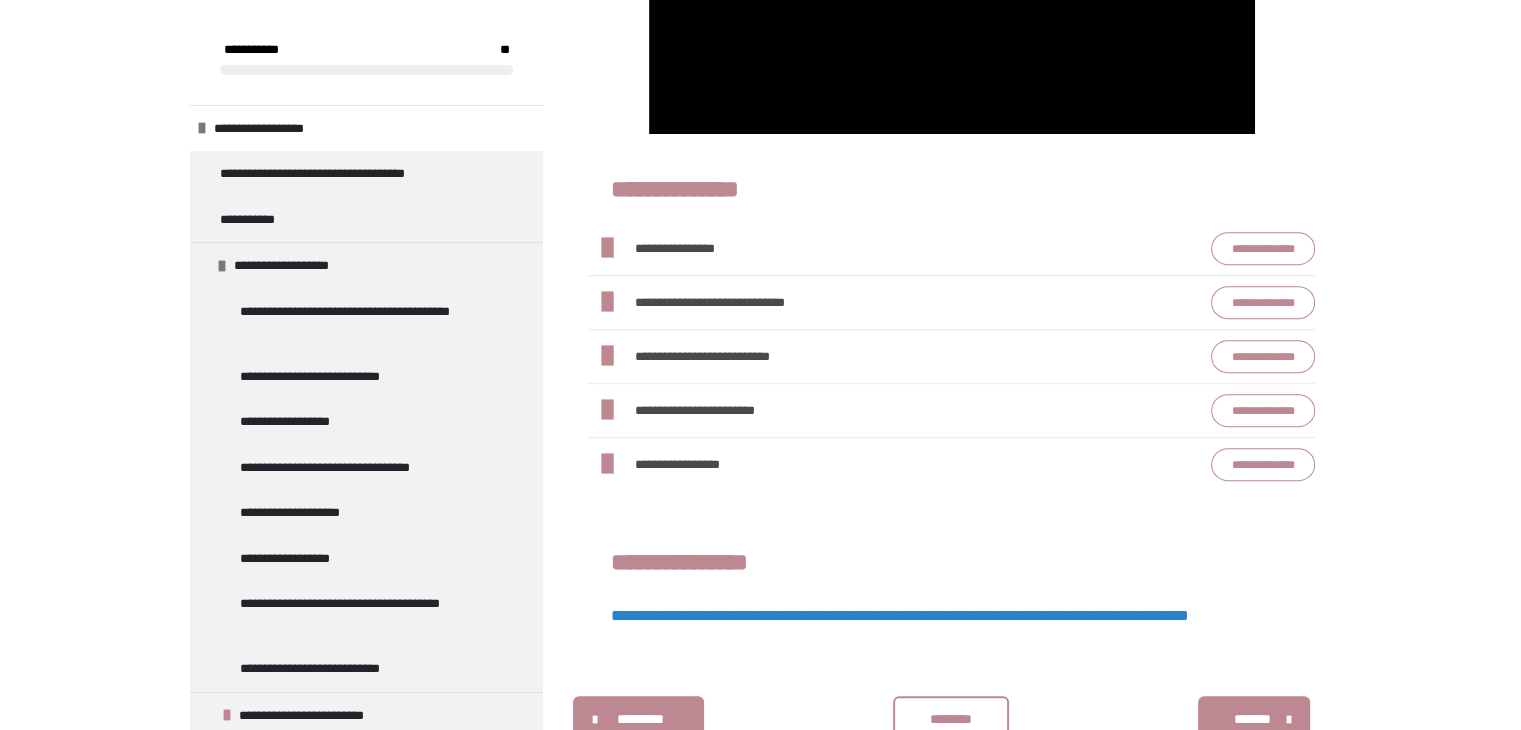 click on "**********" at bounding box center (1263, 303) 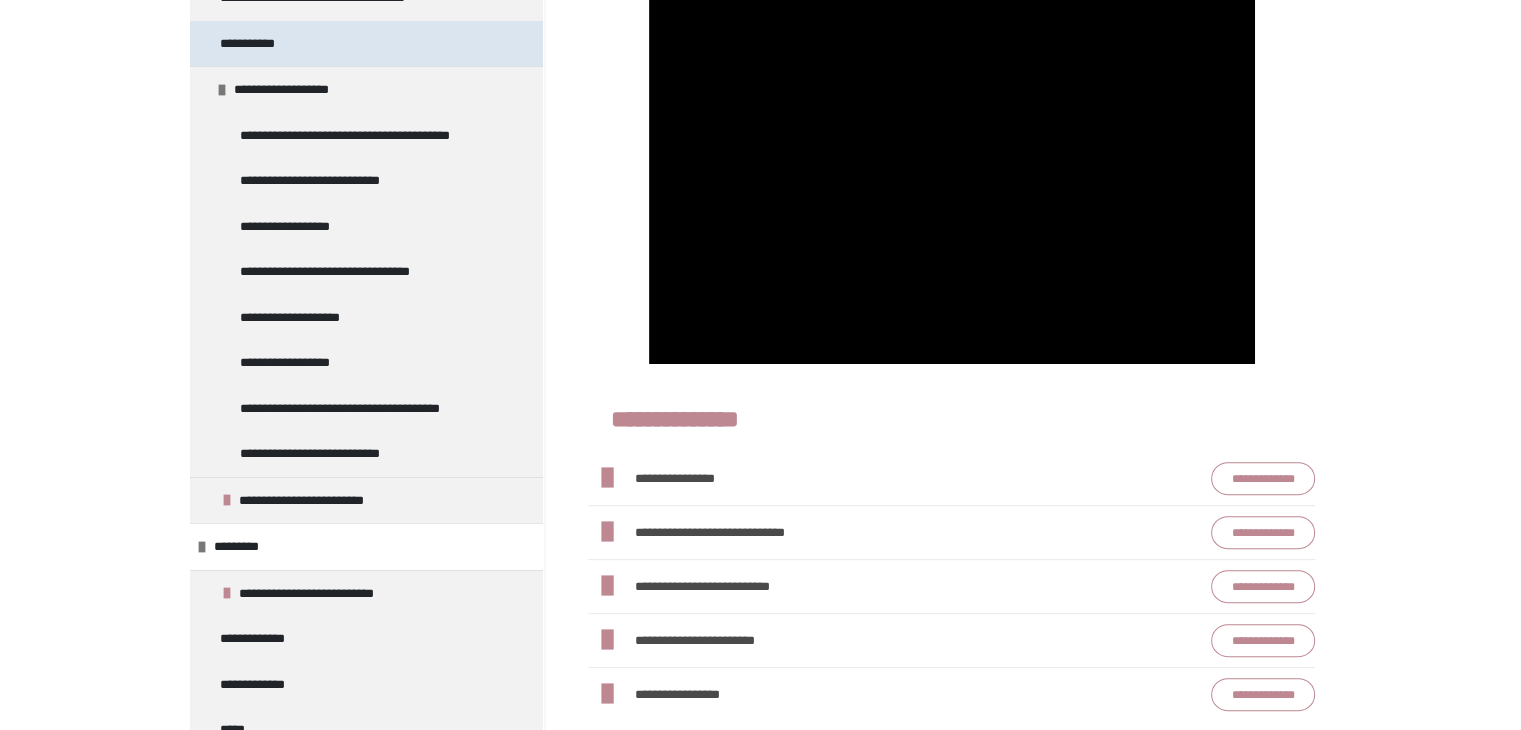 scroll, scrollTop: 232, scrollLeft: 0, axis: vertical 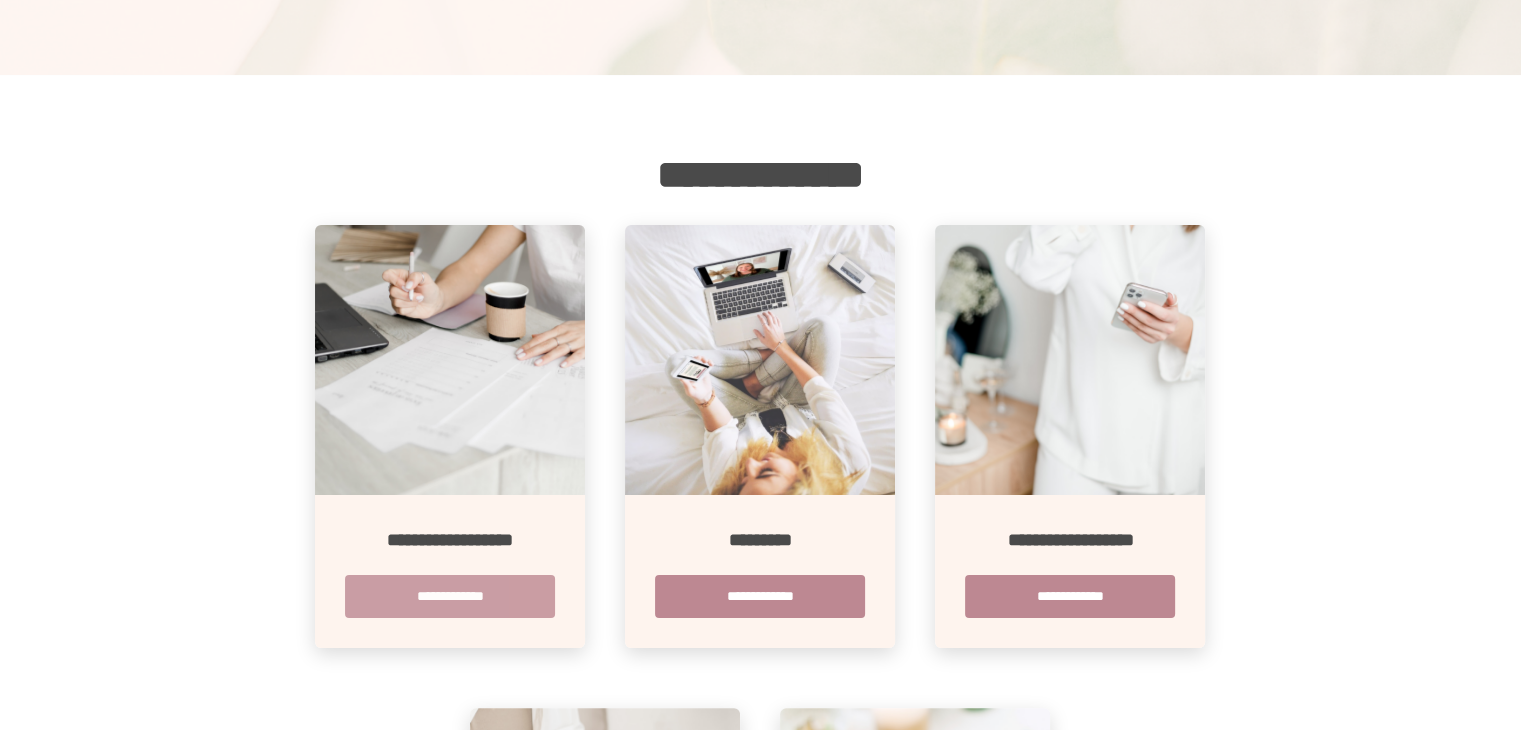 click on "**********" at bounding box center [450, 596] 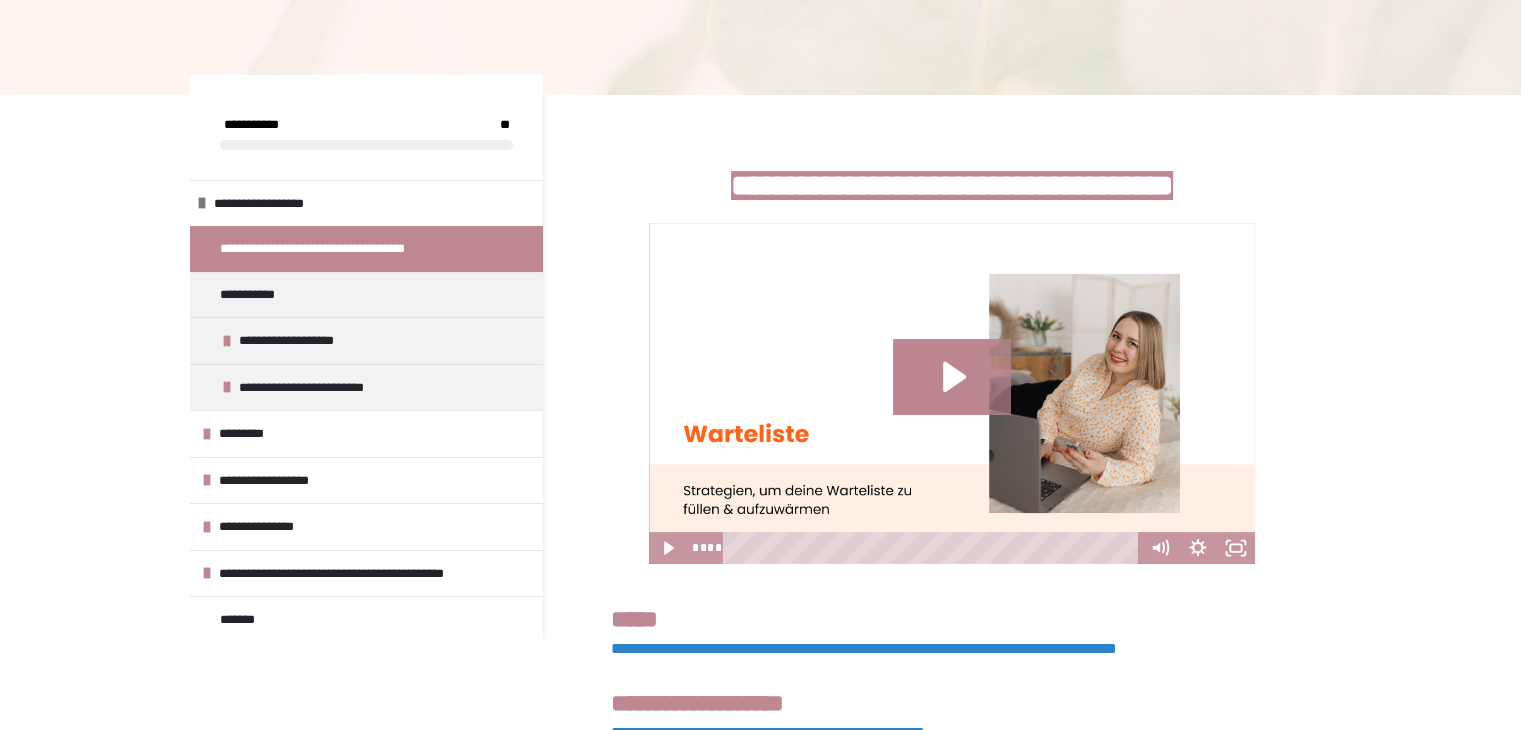 scroll, scrollTop: 0, scrollLeft: 0, axis: both 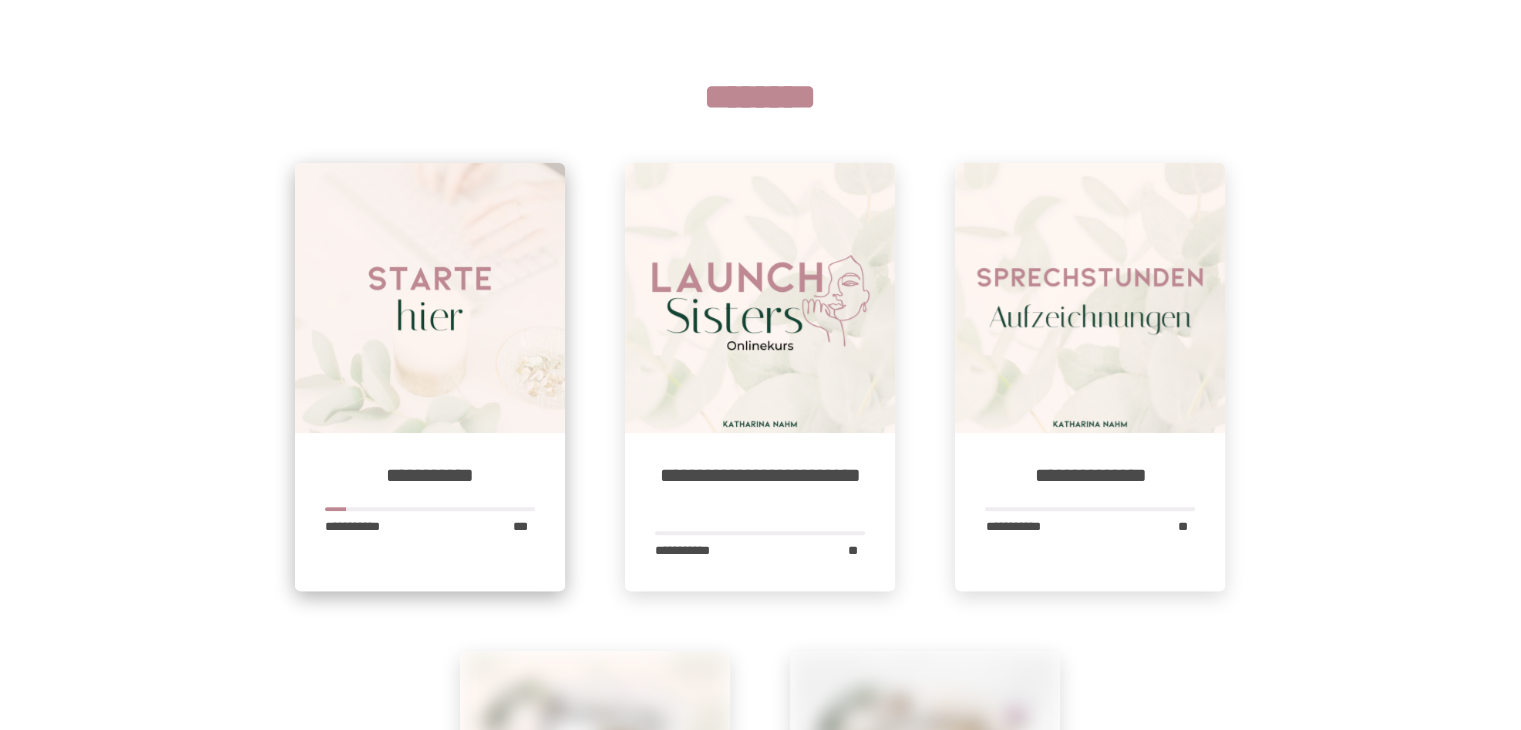 click at bounding box center (430, 298) 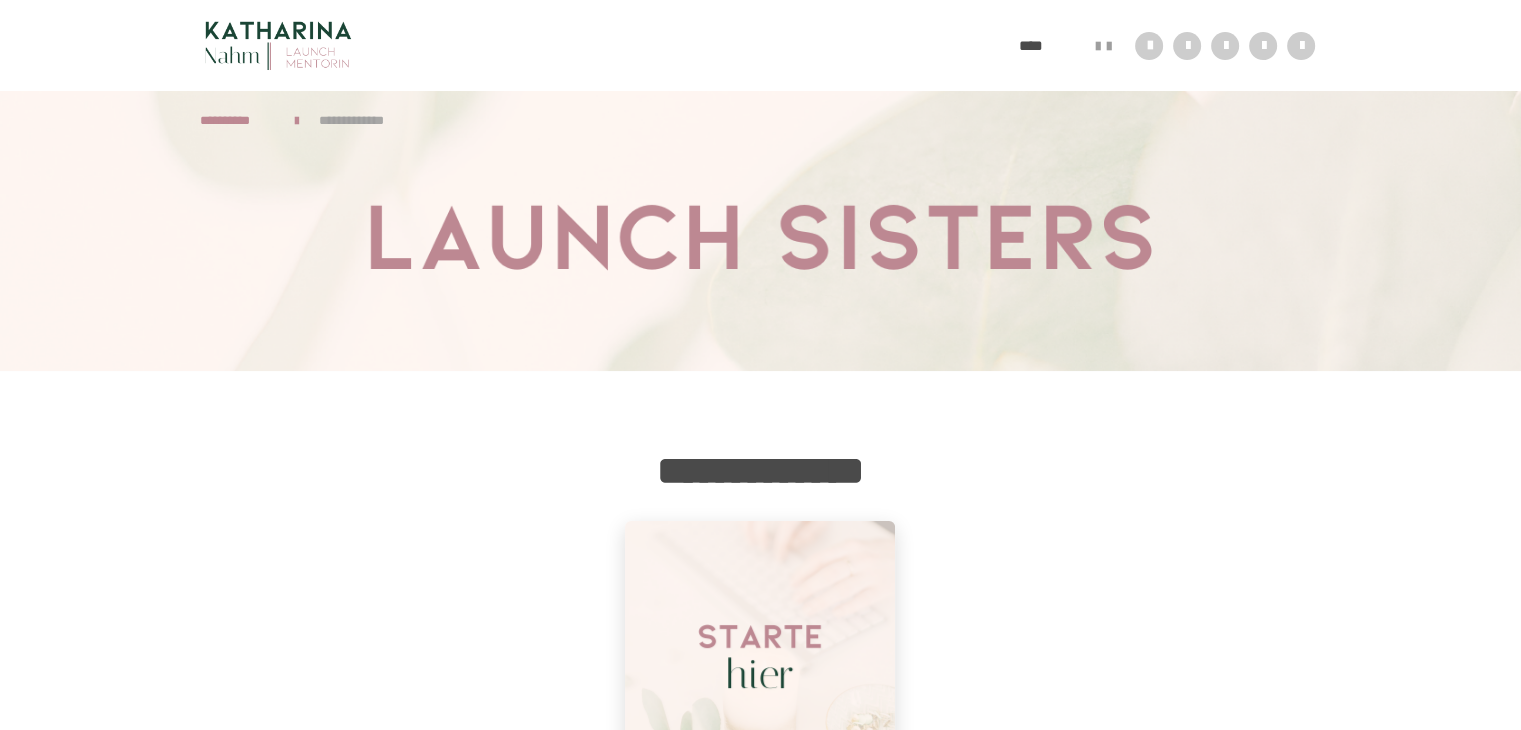 scroll, scrollTop: 274, scrollLeft: 0, axis: vertical 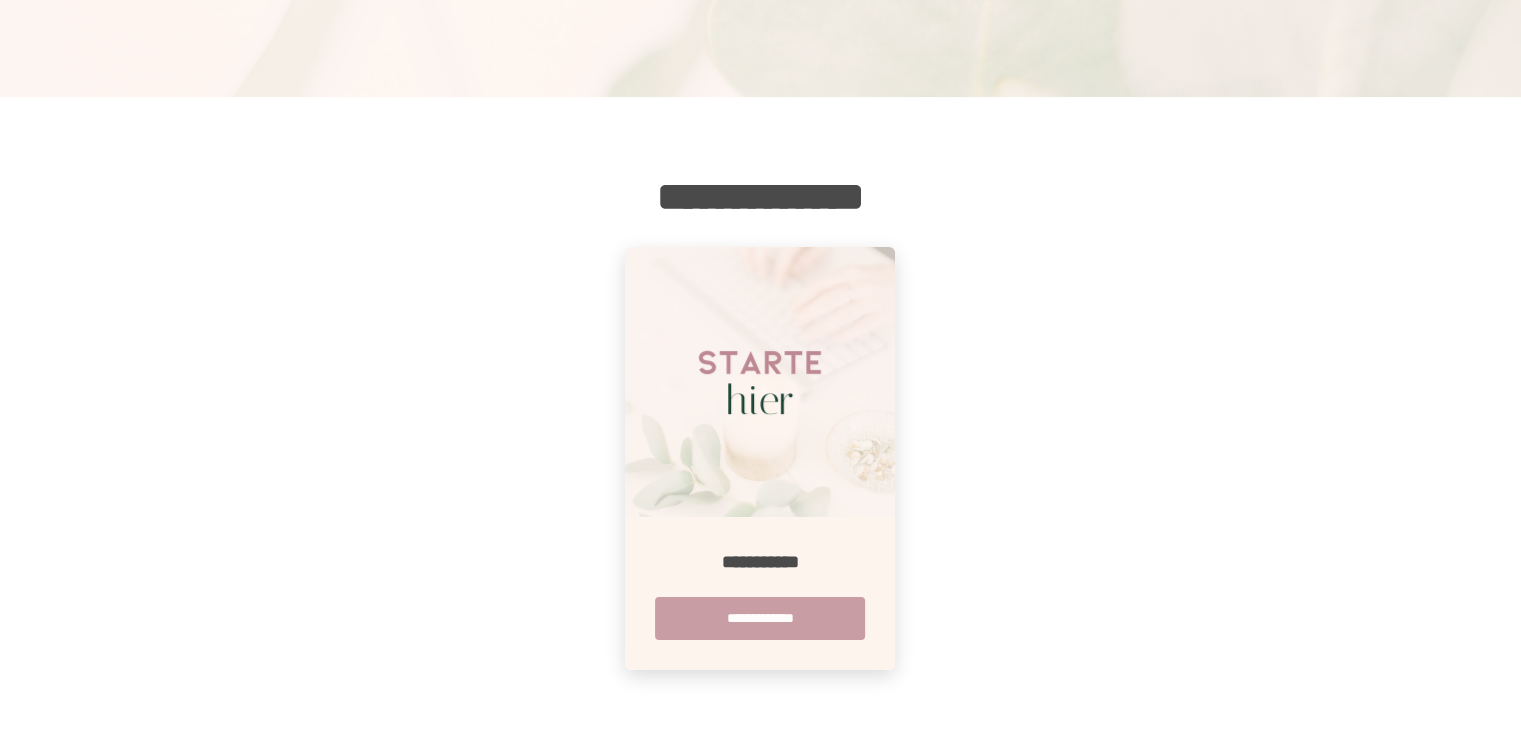 click on "**********" at bounding box center [760, 618] 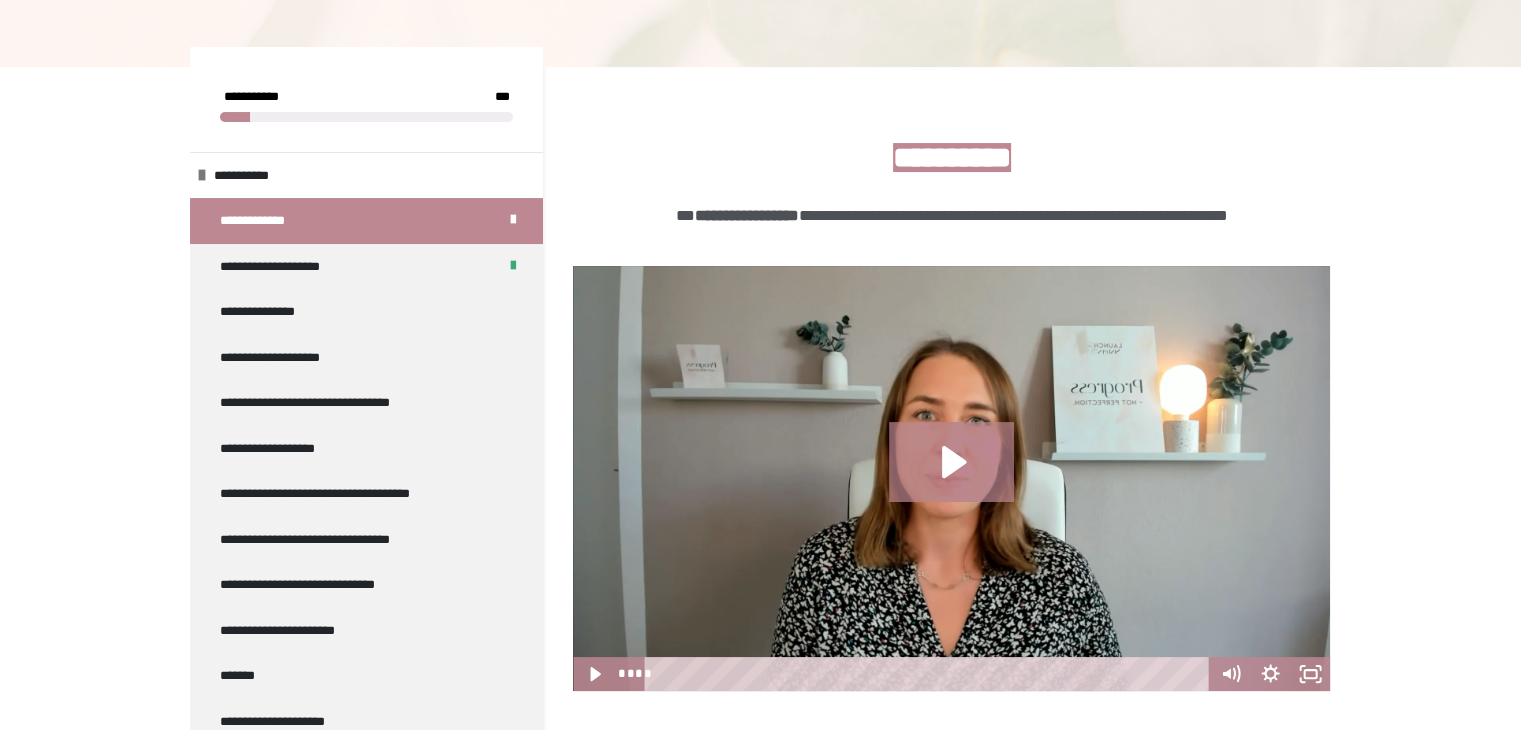 scroll, scrollTop: 304, scrollLeft: 0, axis: vertical 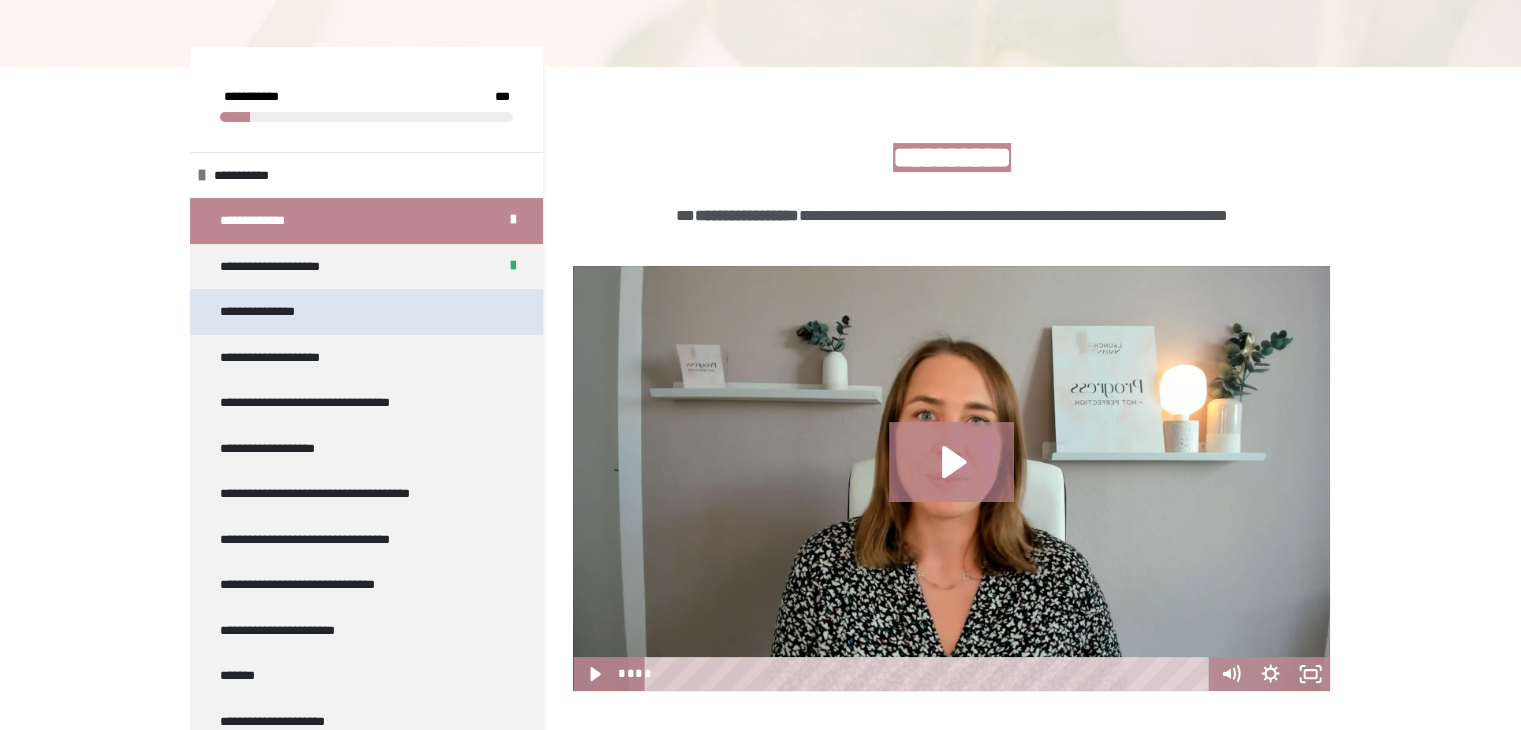 click on "**********" at bounding box center (366, 312) 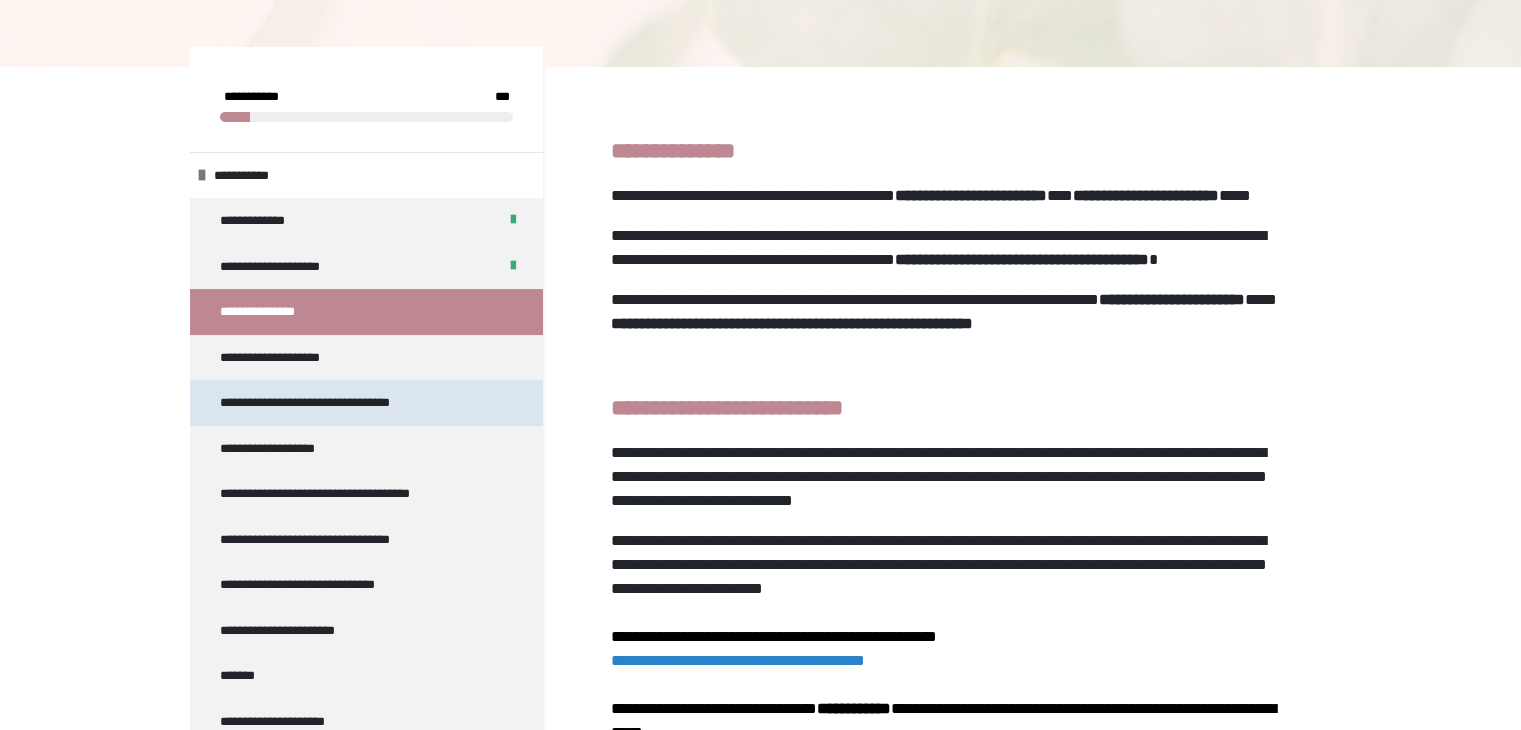 click on "**********" at bounding box center (331, 403) 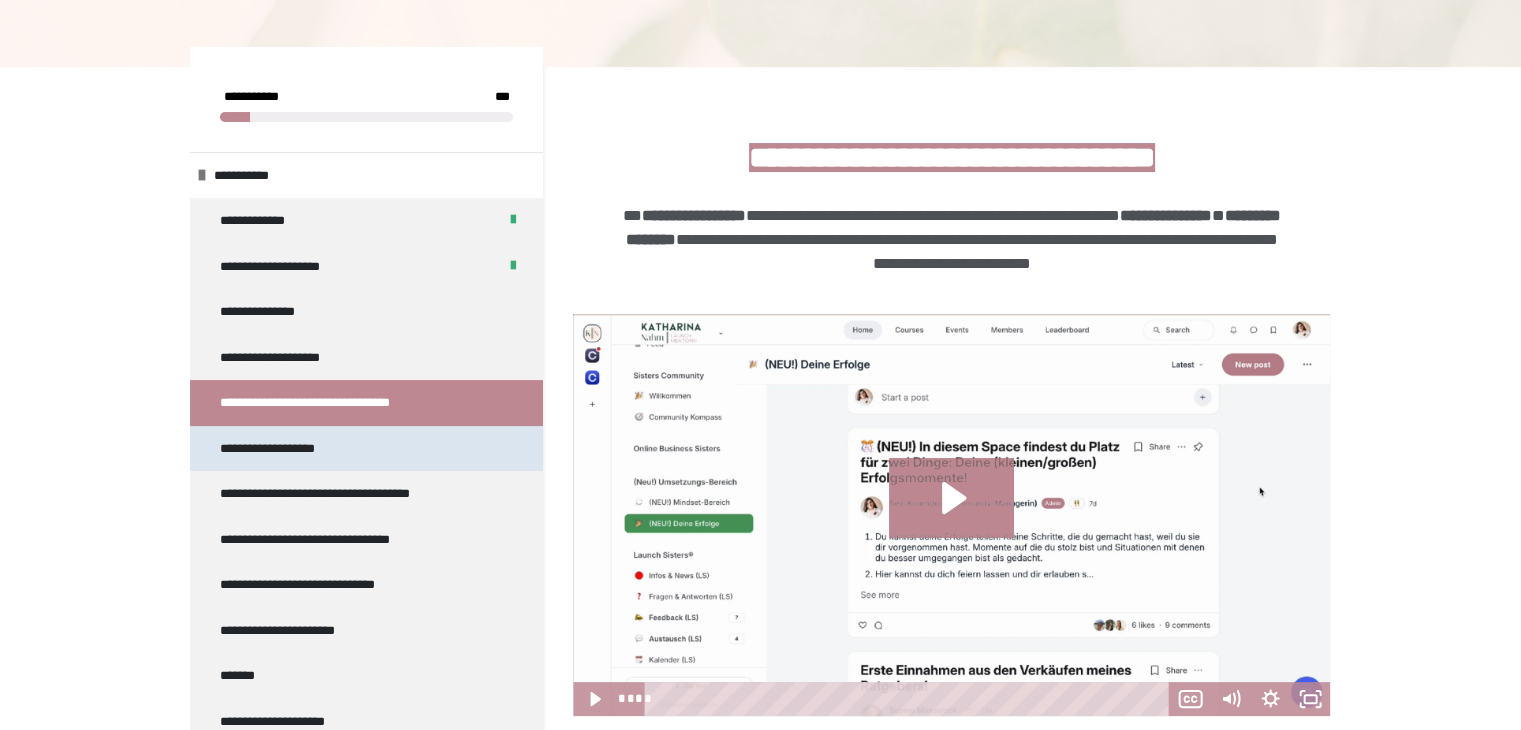 click on "**********" at bounding box center [366, 449] 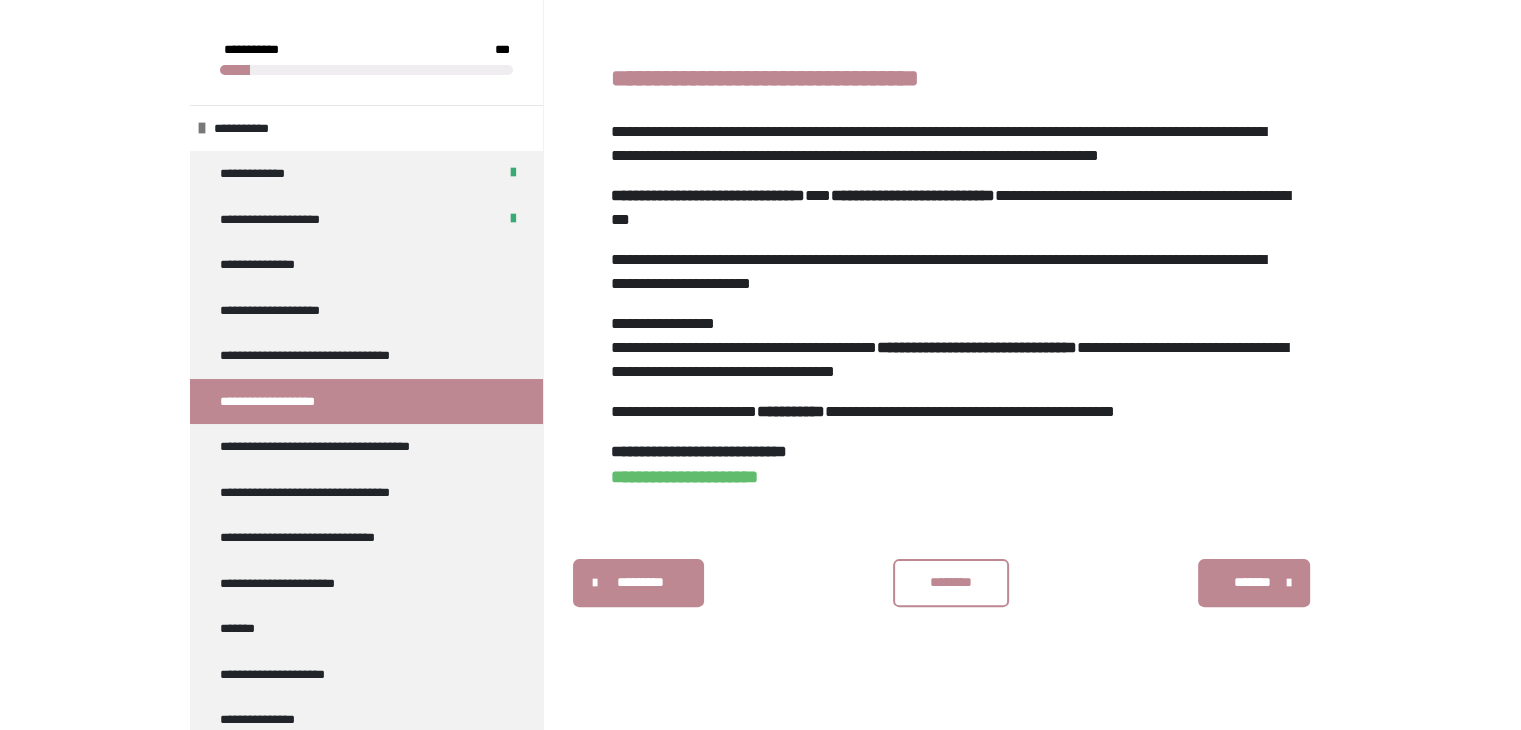 scroll, scrollTop: 386, scrollLeft: 0, axis: vertical 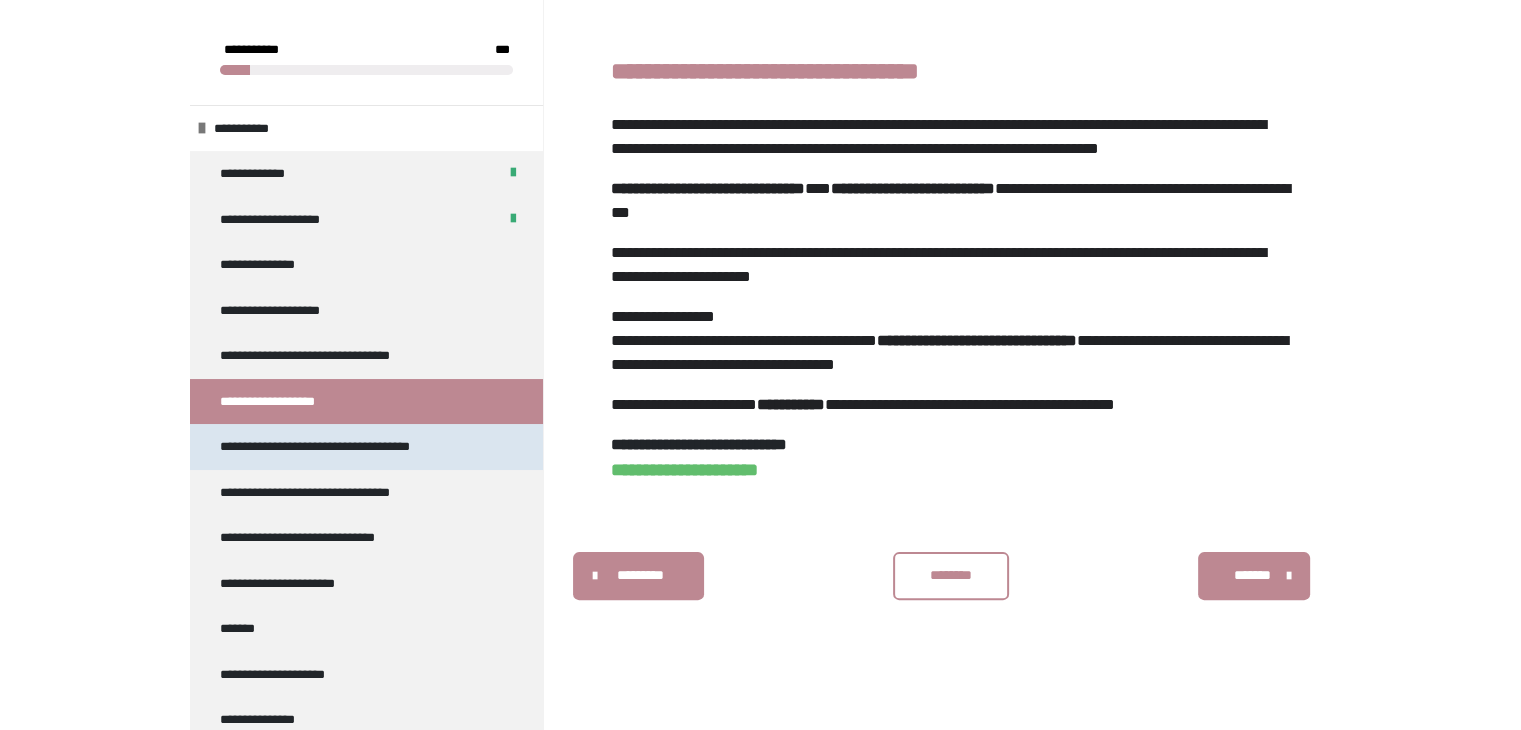 click on "**********" at bounding box center [339, 447] 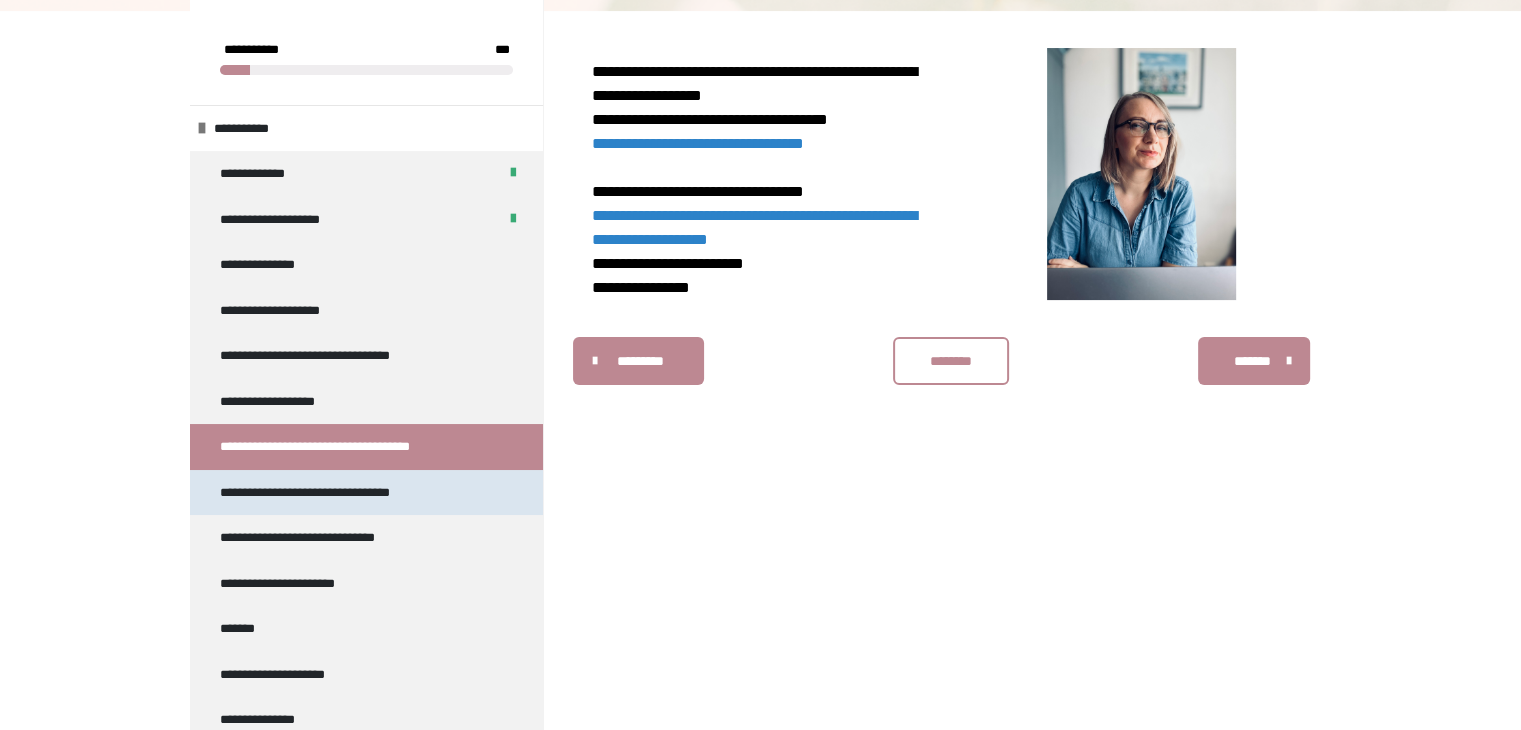 click on "**********" at bounding box center (329, 493) 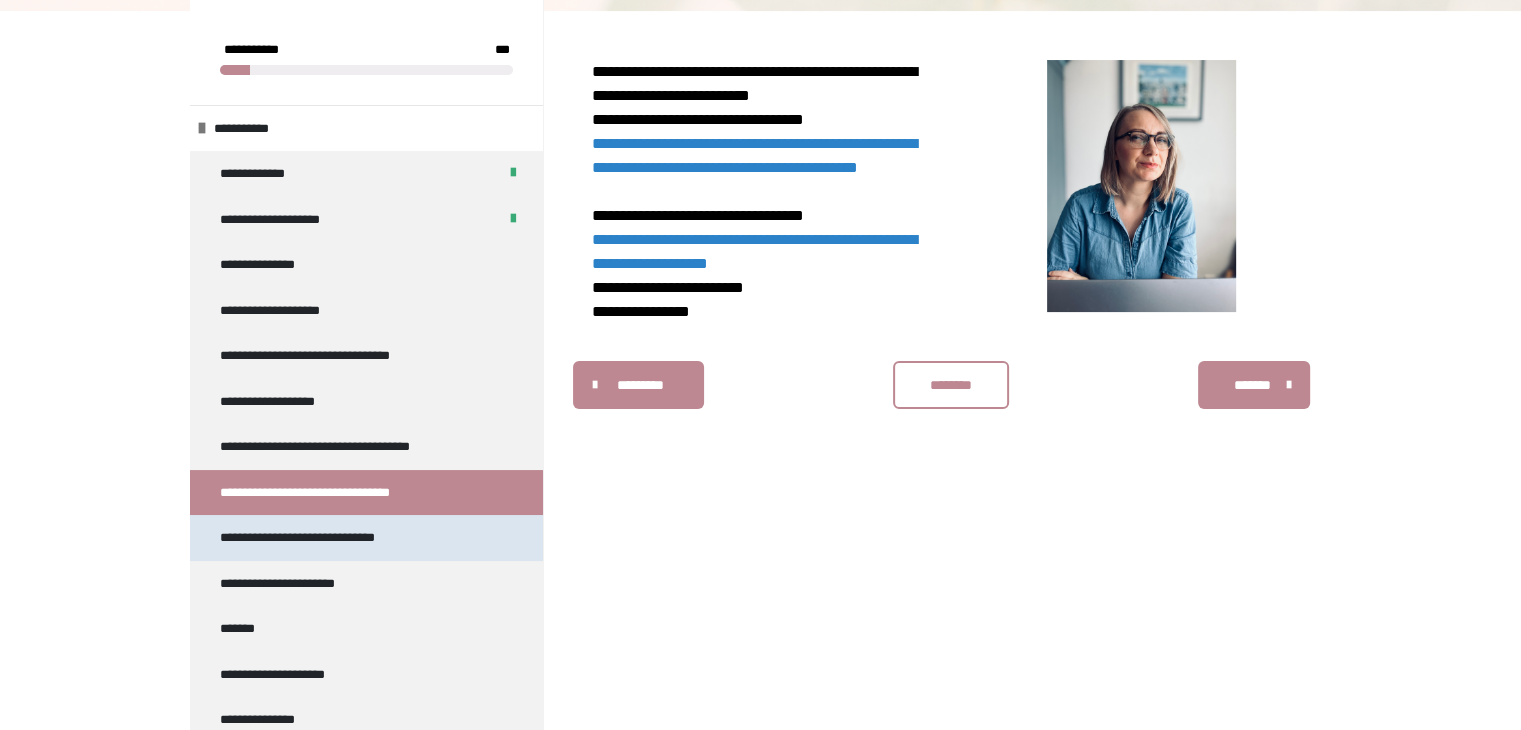 click on "**********" at bounding box center [316, 538] 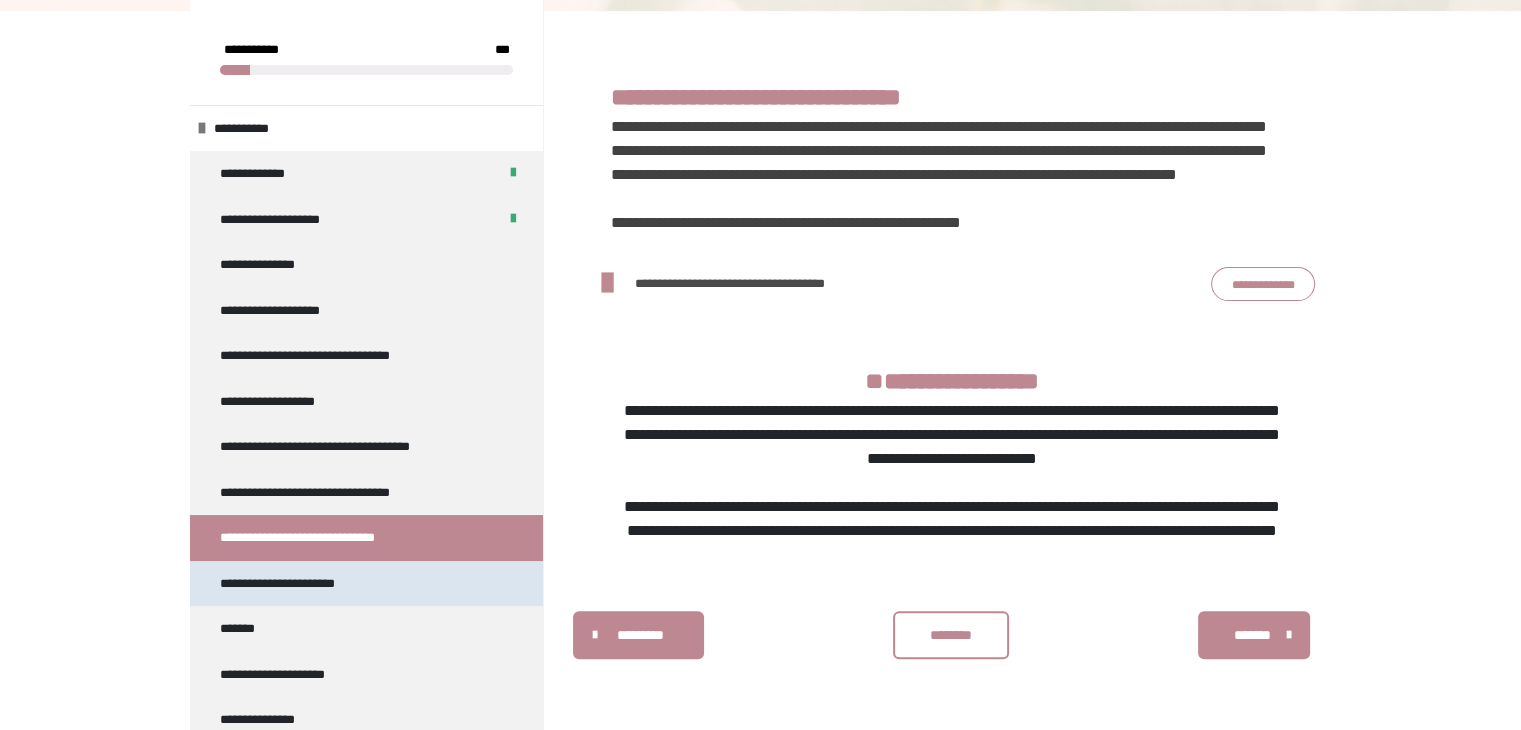 click on "**********" at bounding box center [366, 584] 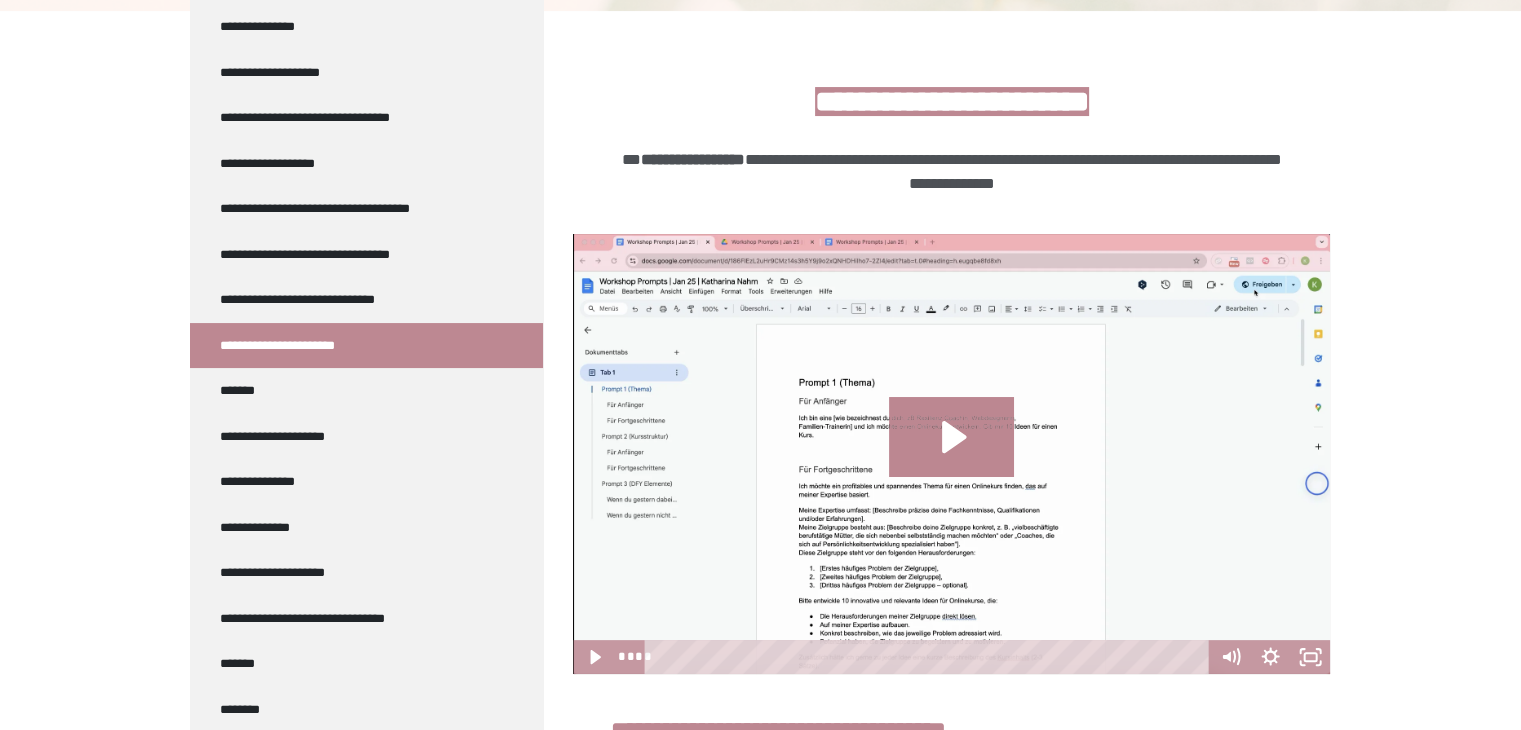 scroll, scrollTop: 236, scrollLeft: 0, axis: vertical 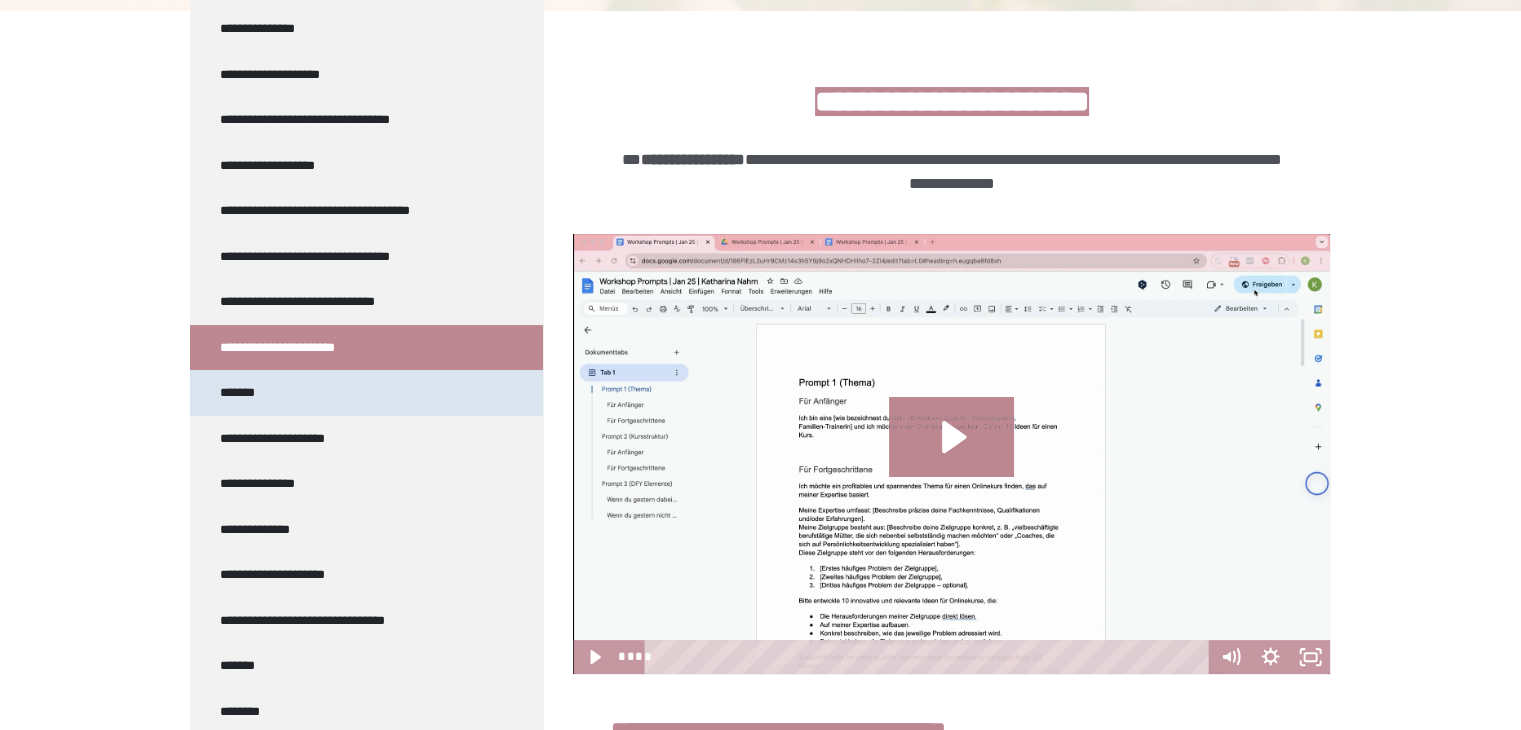 click on "*******" at bounding box center (366, 393) 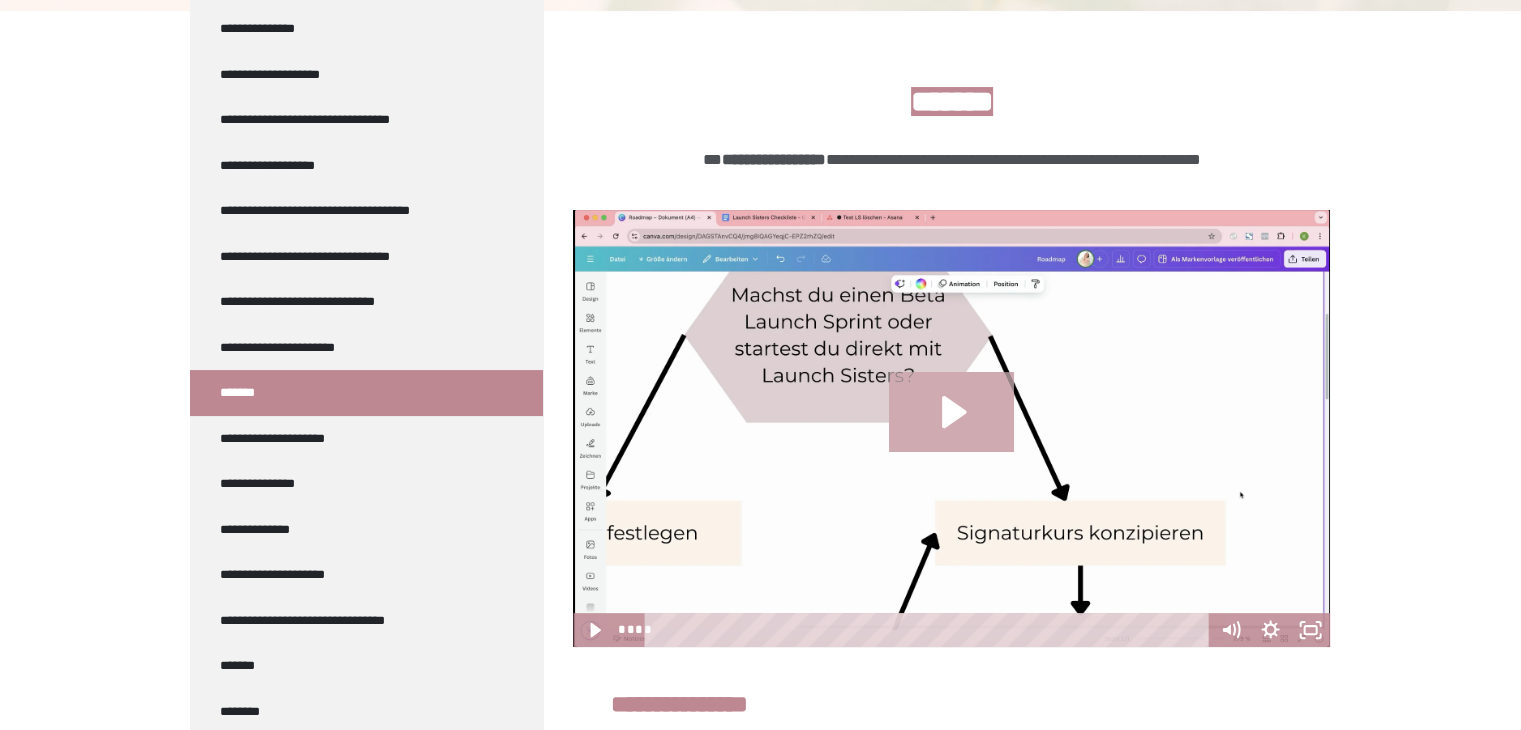 click 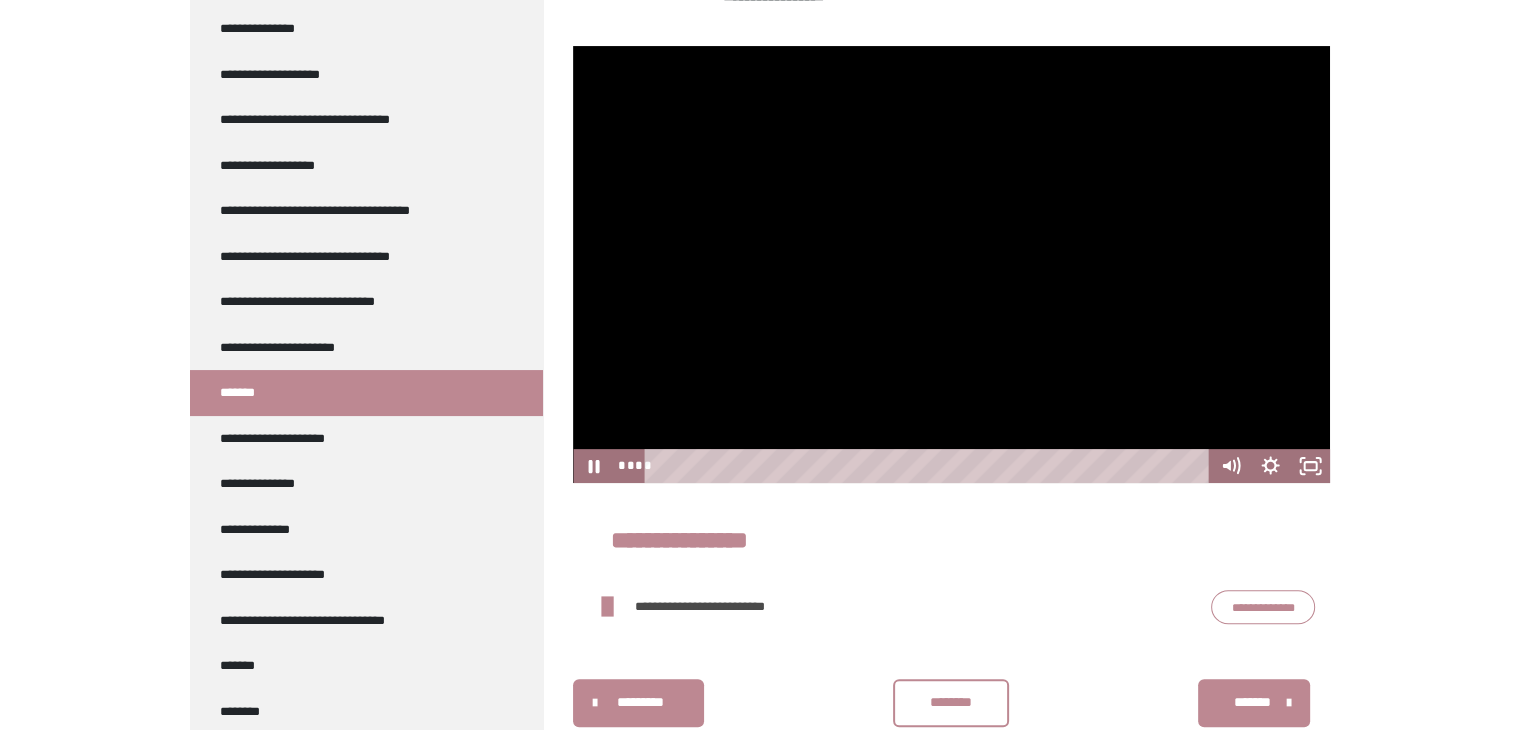 scroll, scrollTop: 483, scrollLeft: 0, axis: vertical 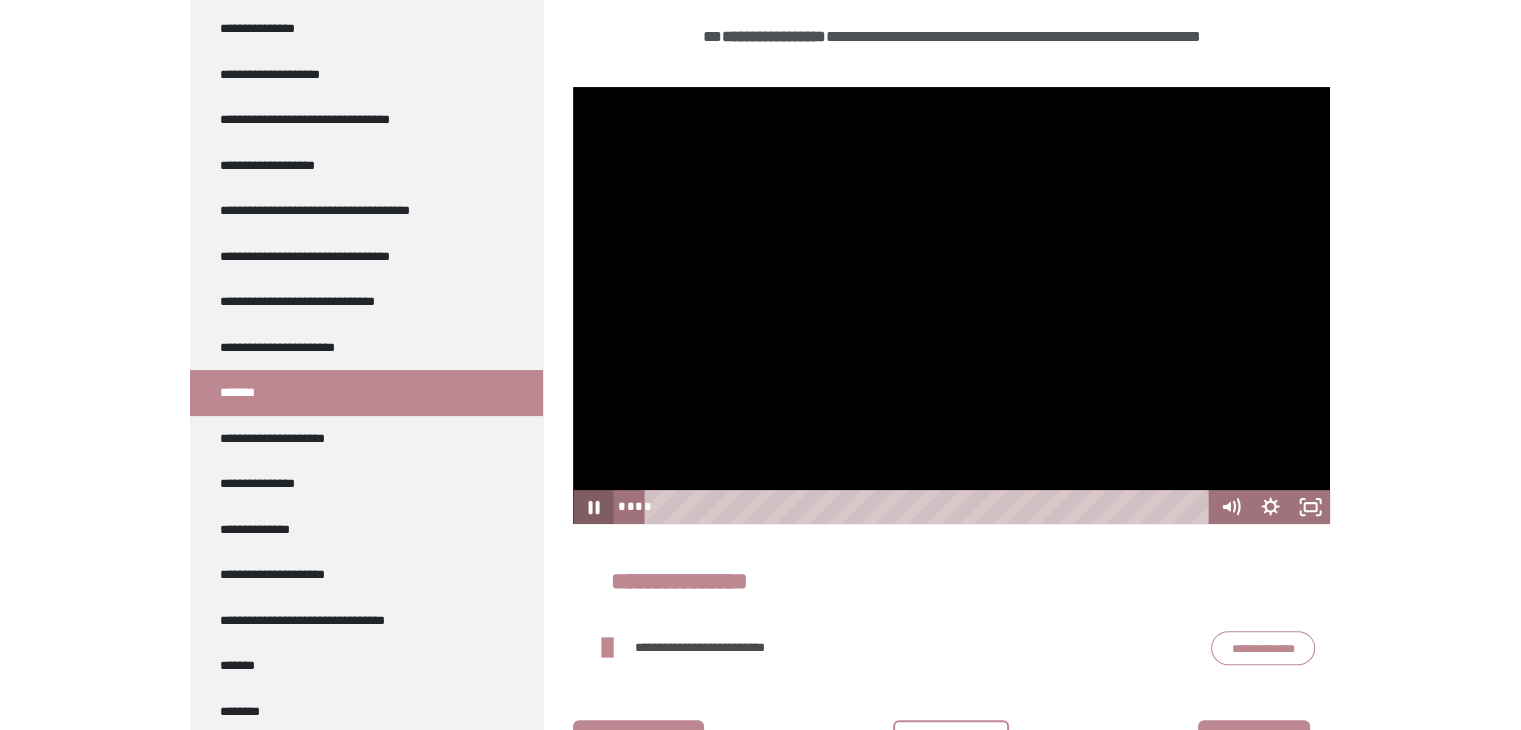 click 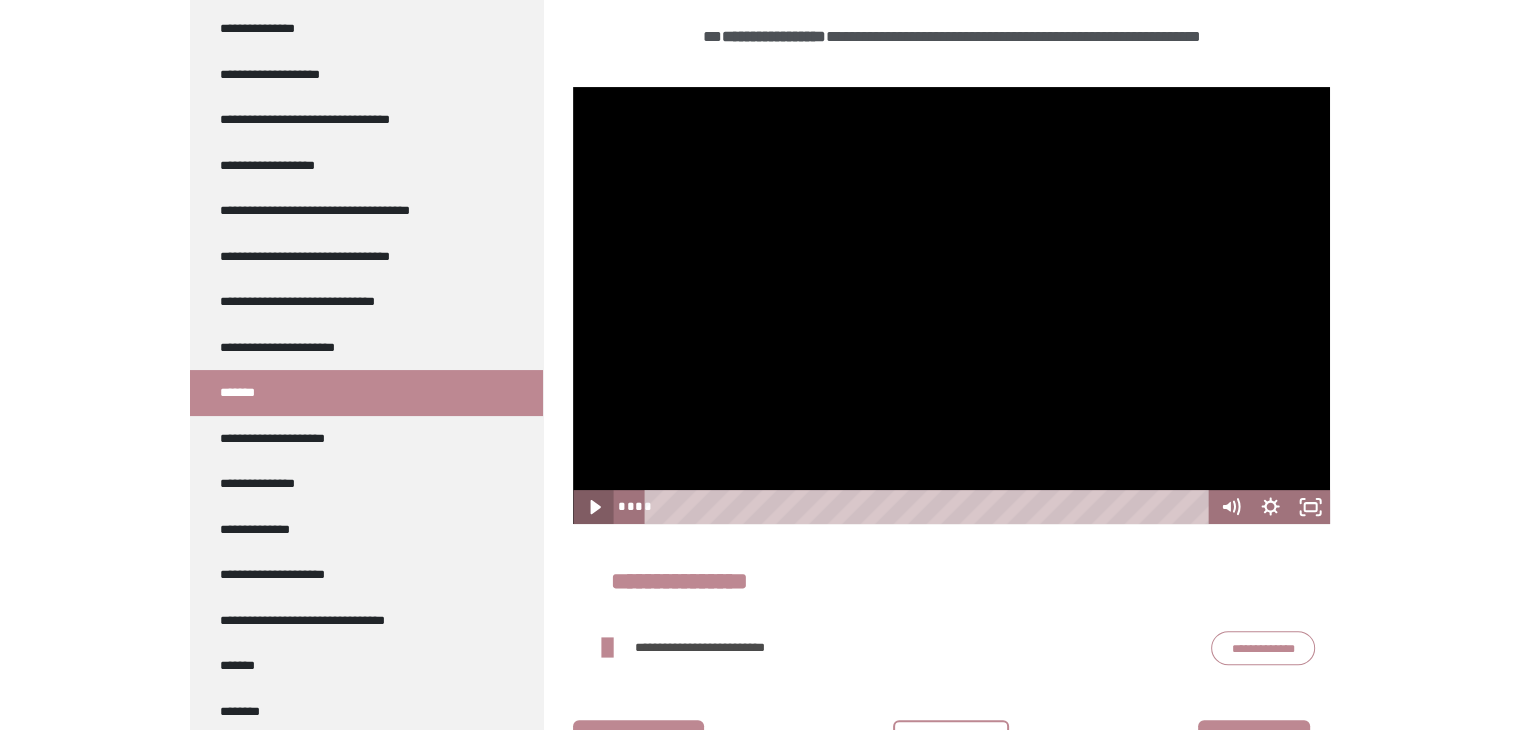 type 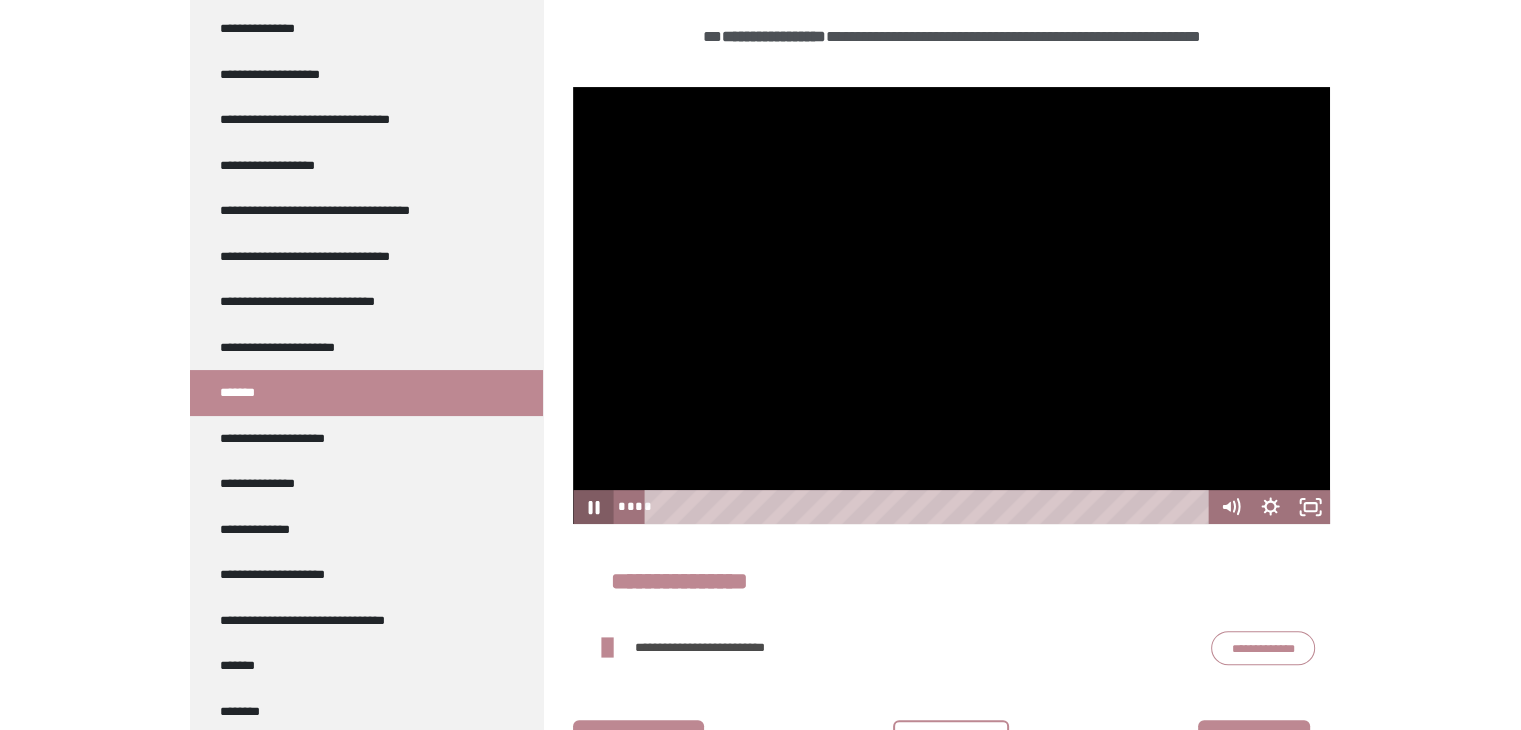 click at bounding box center (593, 507) 